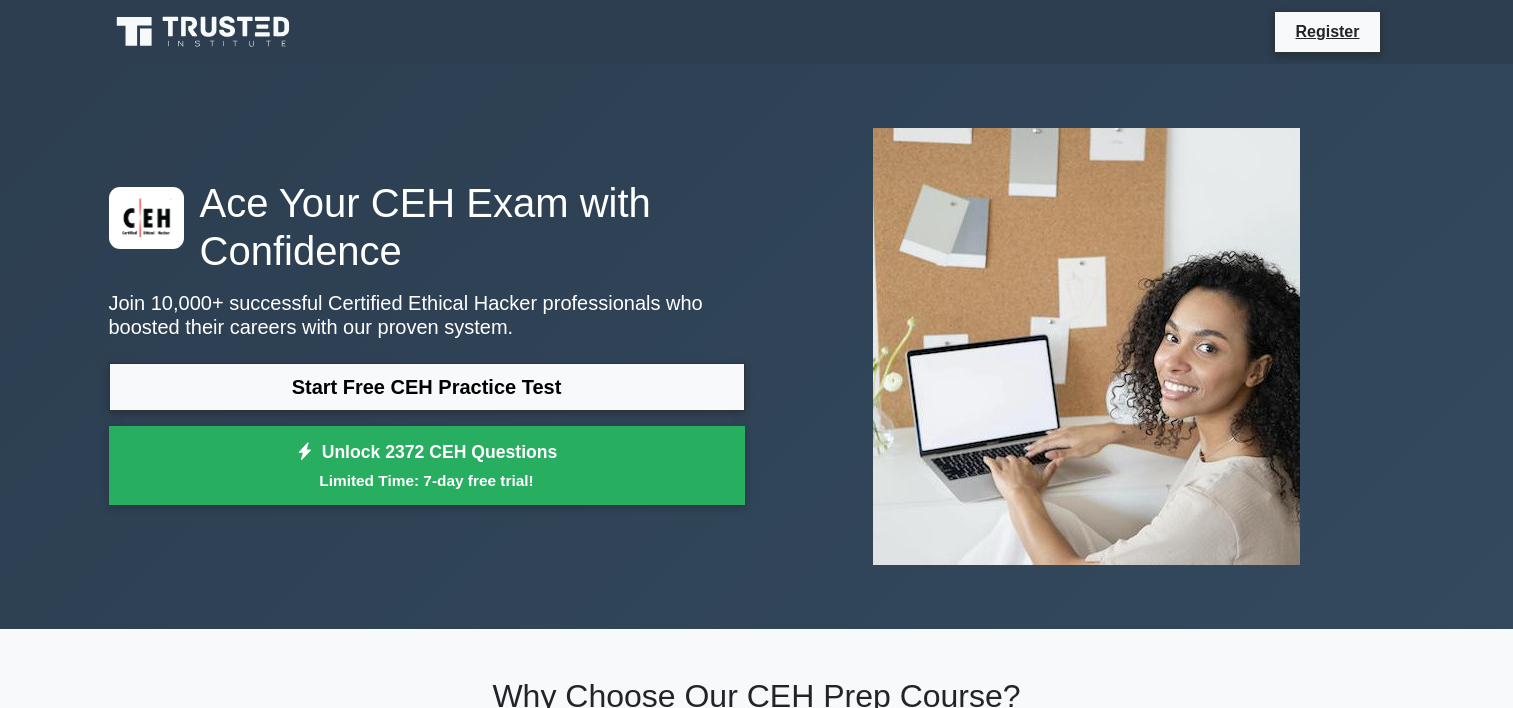 scroll, scrollTop: 0, scrollLeft: 0, axis: both 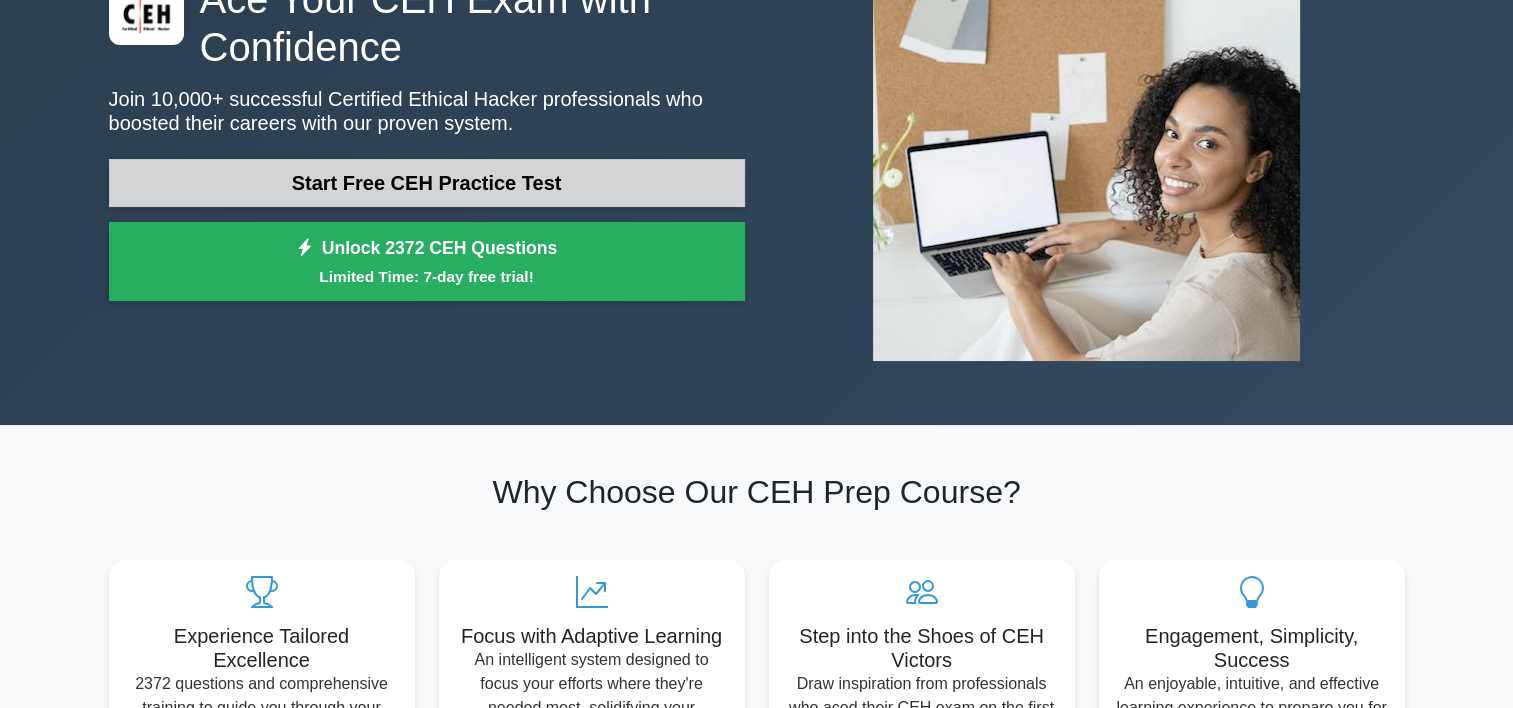 click on "Start Free CEH Practice Test" at bounding box center (427, 183) 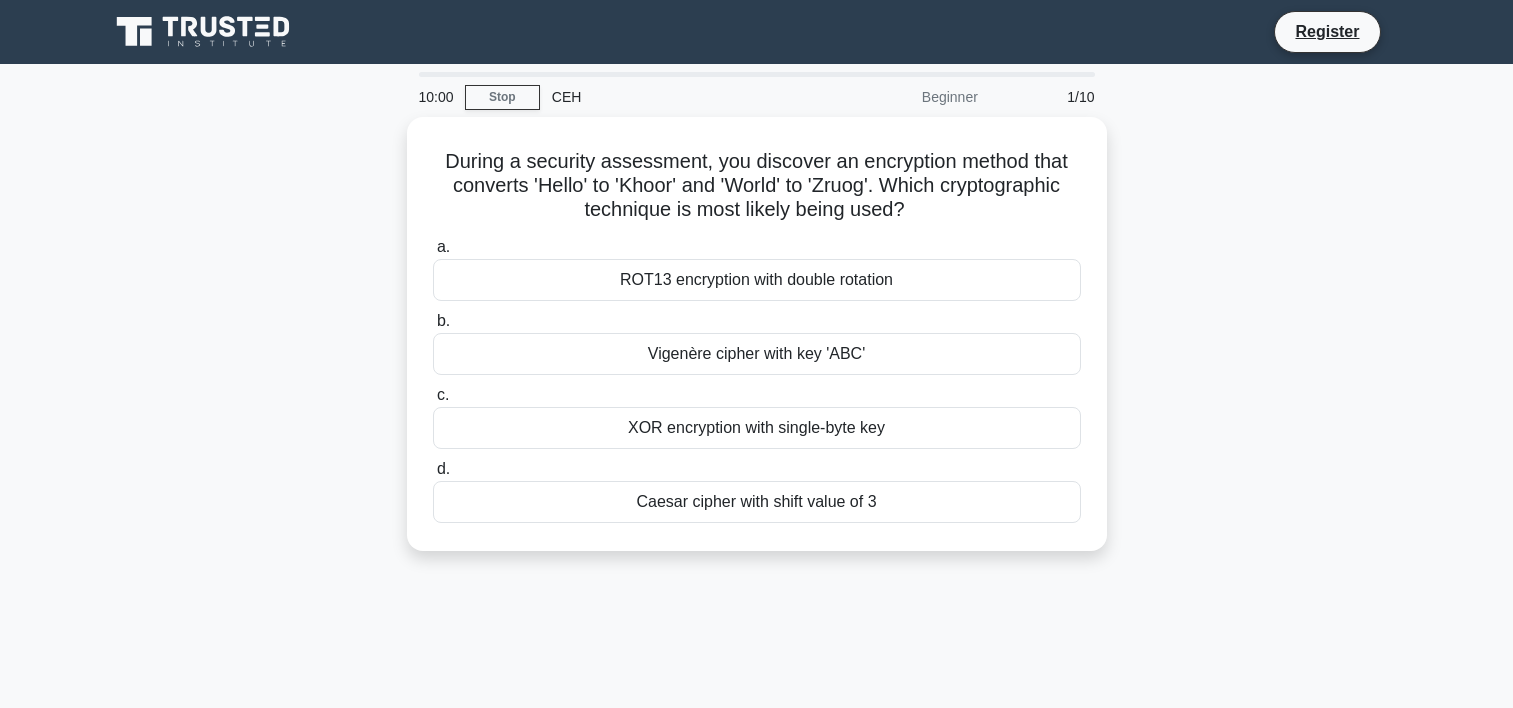 scroll, scrollTop: 108, scrollLeft: 0, axis: vertical 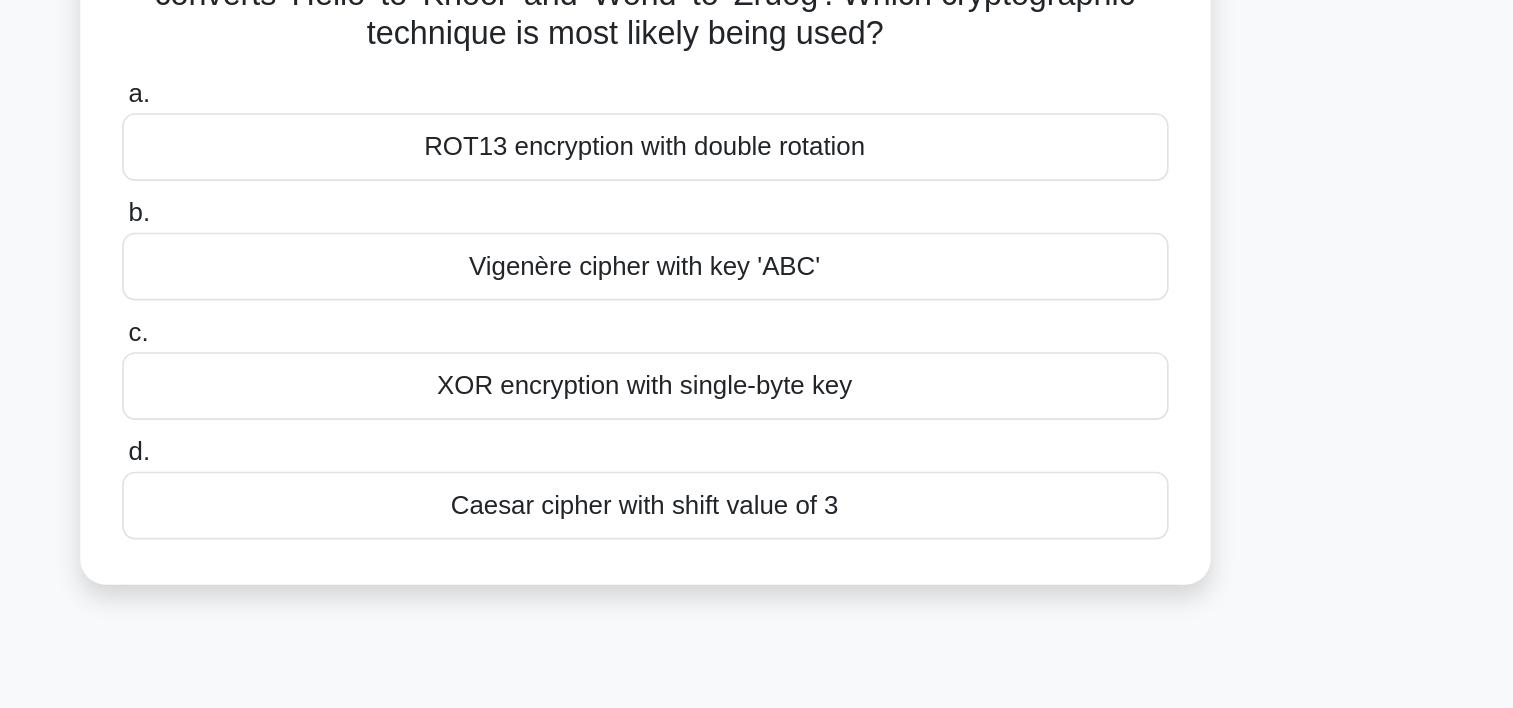 click on "Vigenère cipher with key 'ABC'" at bounding box center (757, 281) 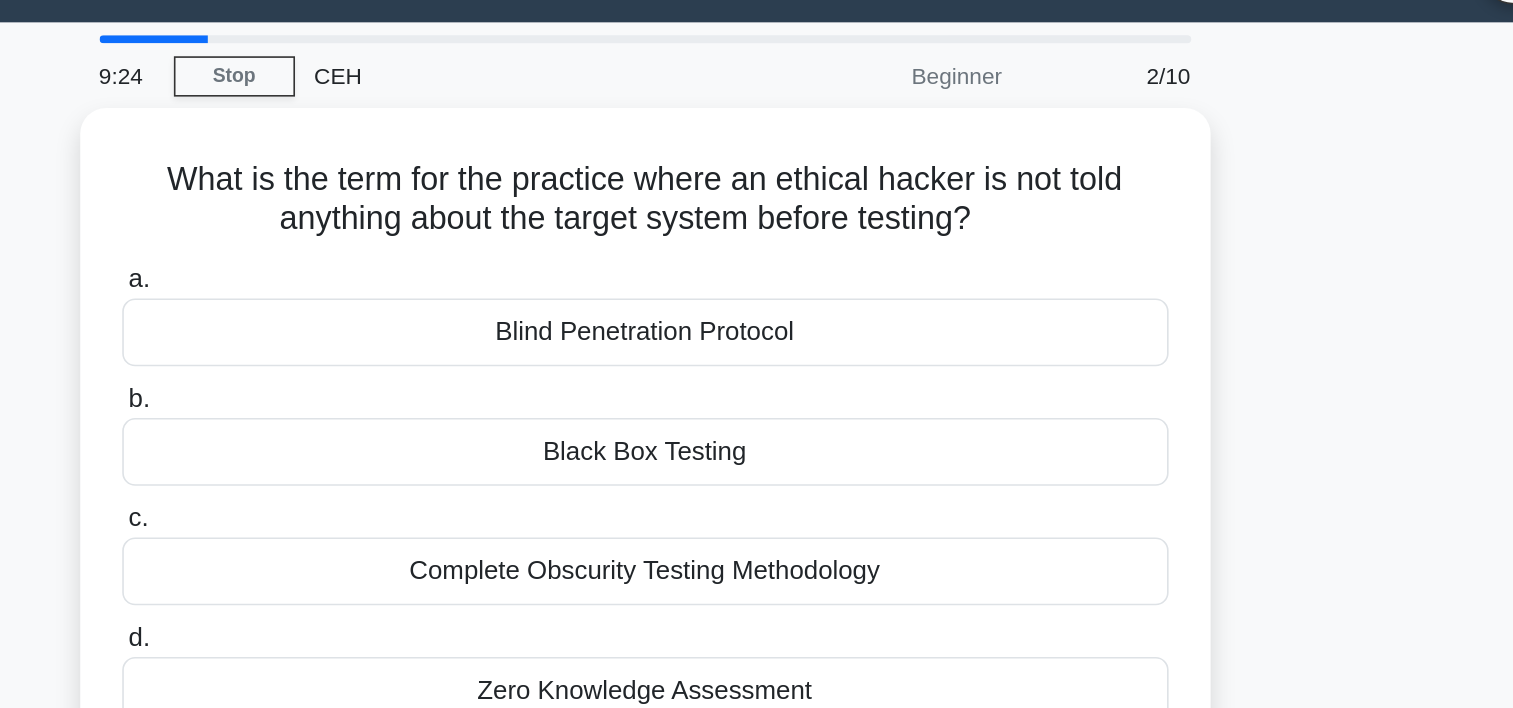 scroll, scrollTop: 0, scrollLeft: 0, axis: both 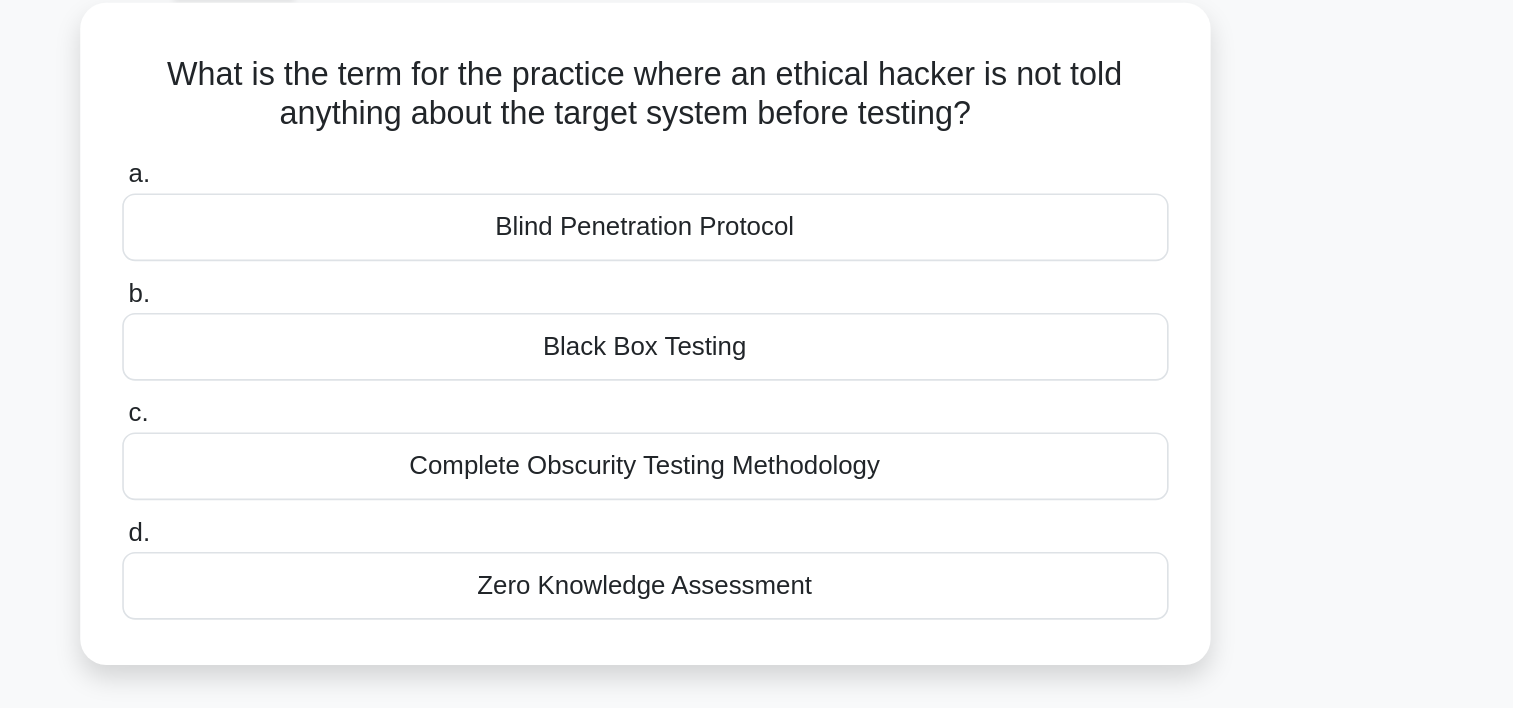 click on "Zero Knowledge Assessment" at bounding box center (757, 473) 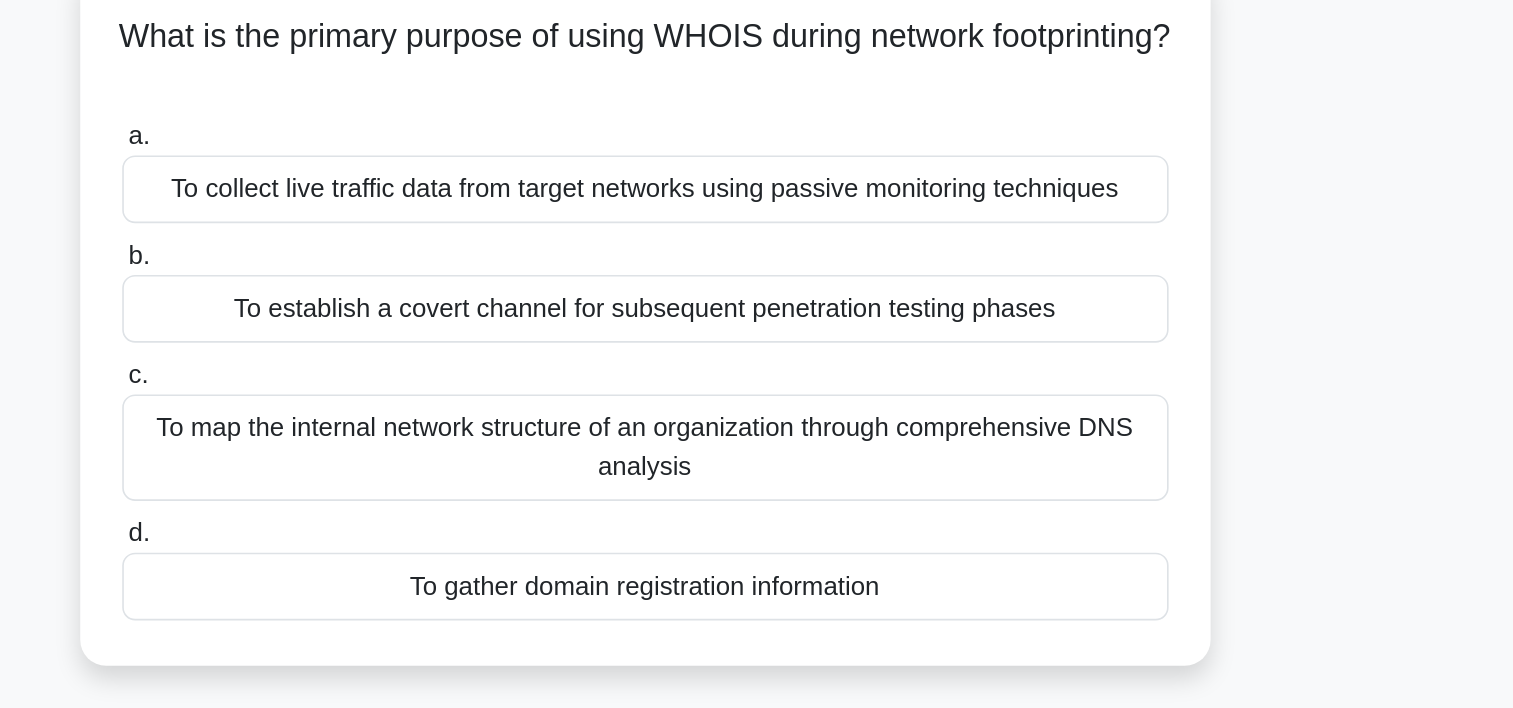 click on "To gather domain registration information" at bounding box center (757, 497) 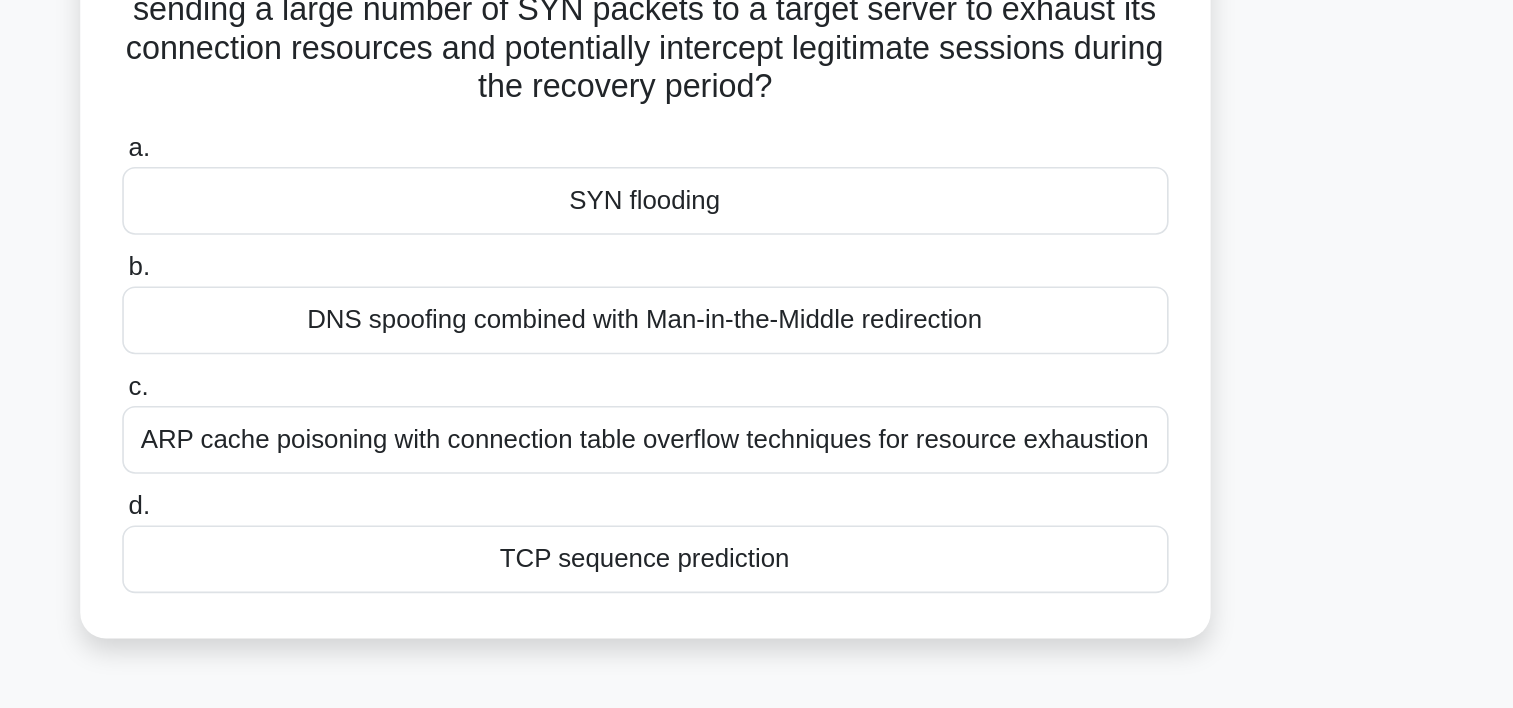 click on "SYN flooding" at bounding box center [757, 299] 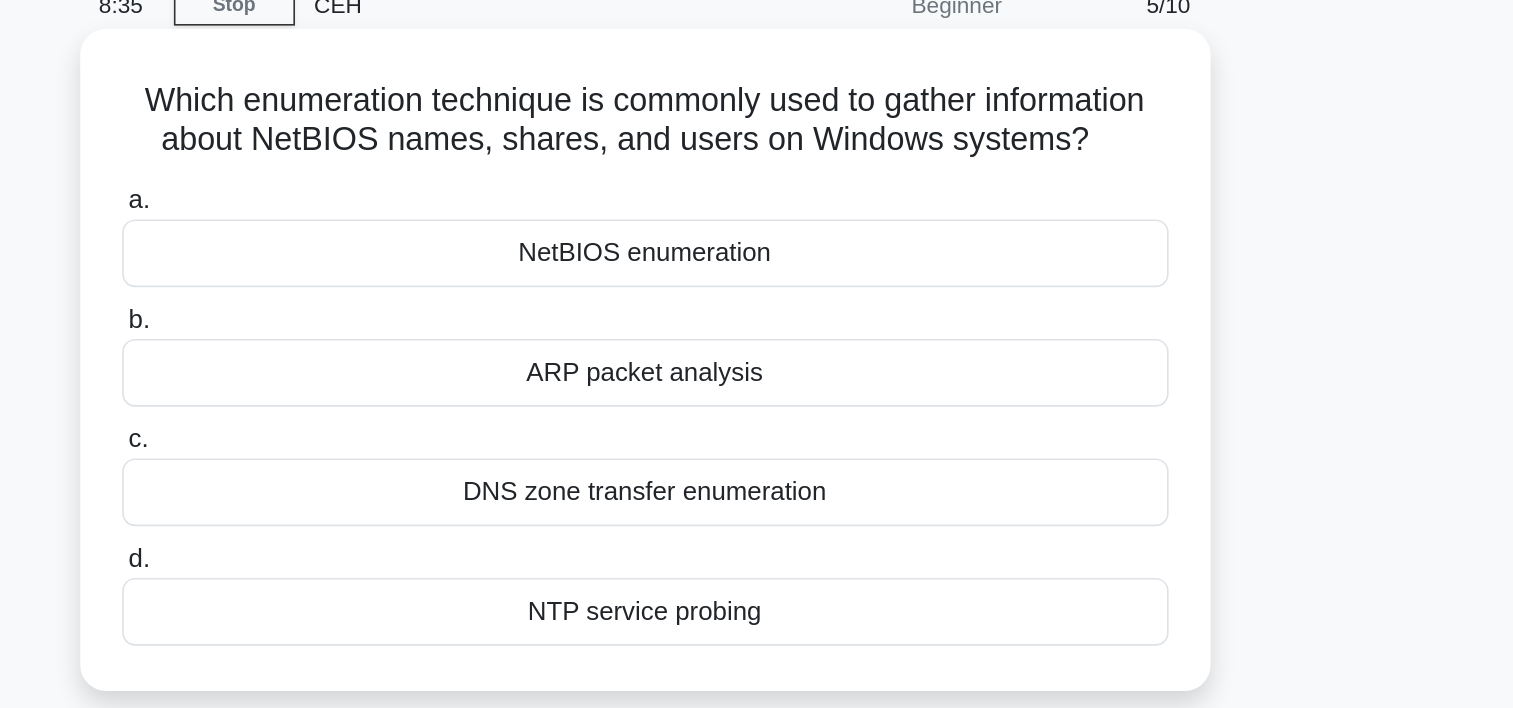 click on "NetBIOS enumeration" at bounding box center (757, 251) 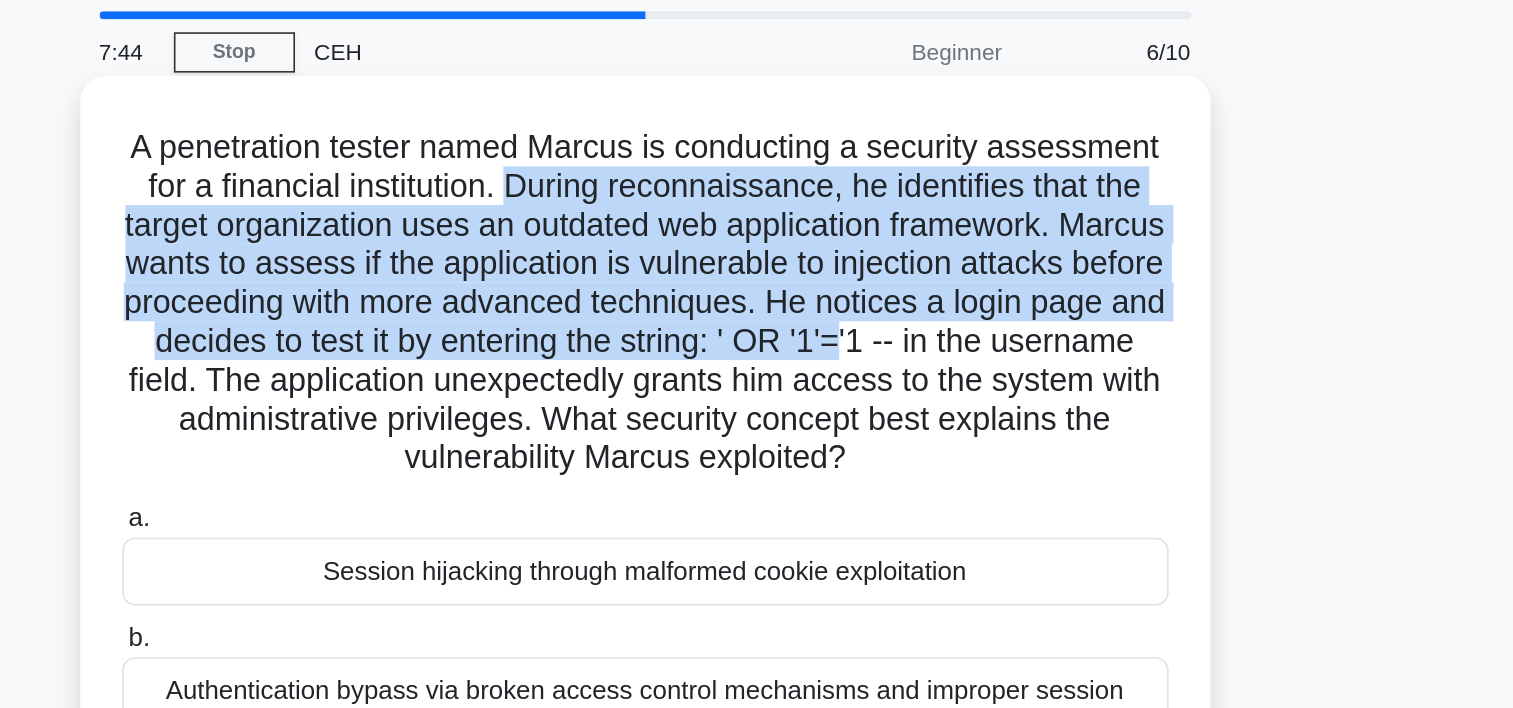 drag, startPoint x: 676, startPoint y: 183, endPoint x: 1038, endPoint y: 277, distance: 374.00534 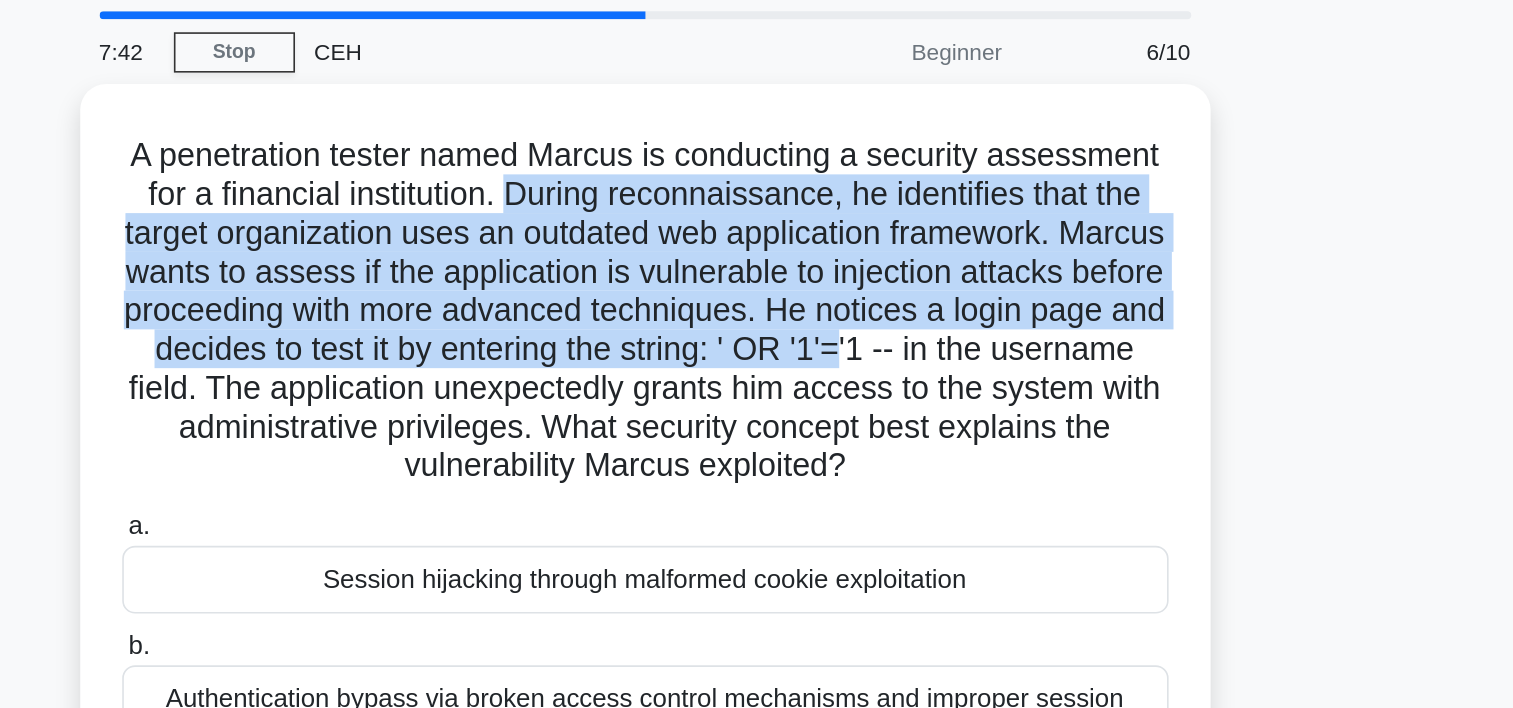 drag, startPoint x: 1038, startPoint y: 277, endPoint x: 1115, endPoint y: 252, distance: 80.95678 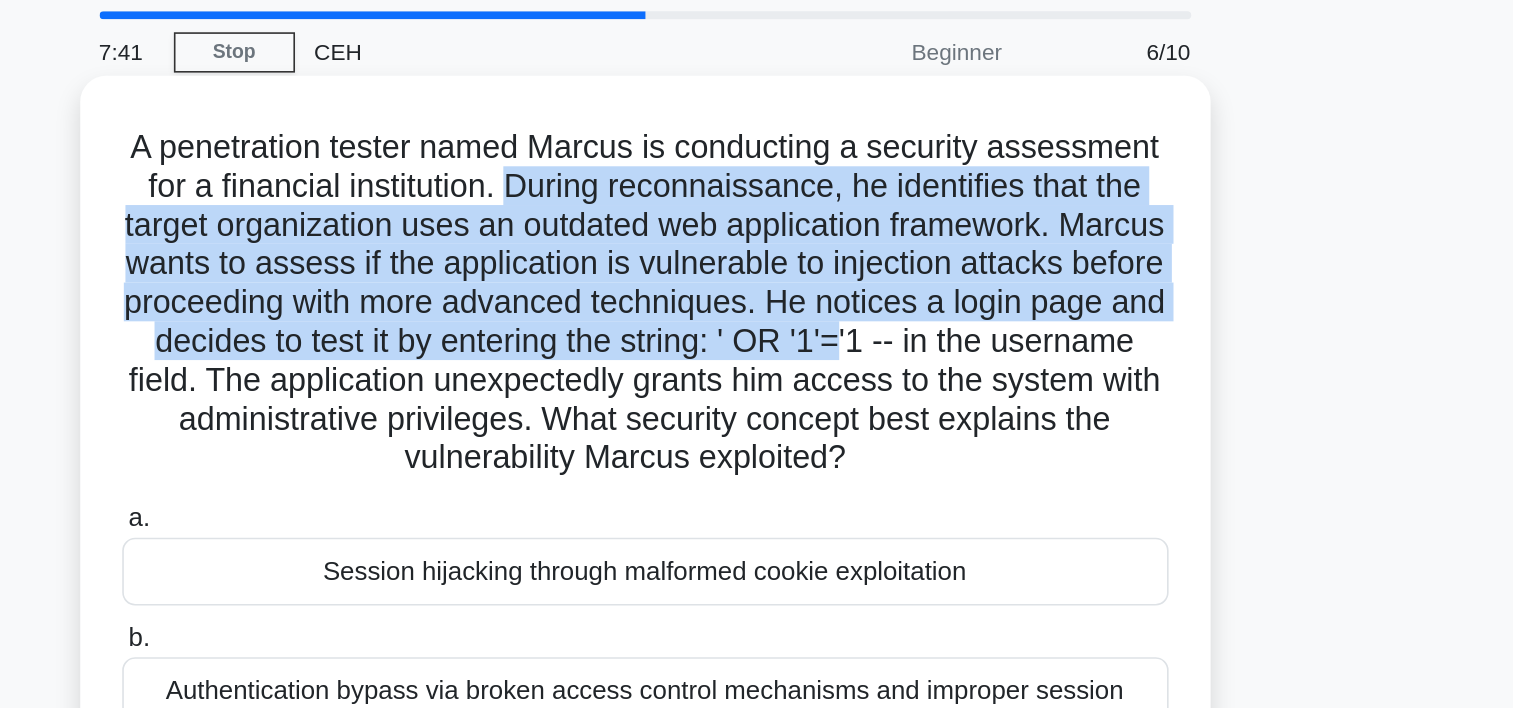 click on "A penetration tester named Marcus is conducting a security assessment for a financial institution. During reconnaissance, he identifies that the target organization uses an outdated web application framework. Marcus wants to assess if the application is vulnerable to injection attacks before proceeding with more advanced techniques. He notices a login page and decides to test it by entering the string: ' OR '1'='1 -- in the username field. The application unexpectedly grants him access to the system with administrative privileges. What security concept best explains the vulnerability Marcus exploited?
.spinner_0XTQ{transform-origin:center;animation:spinner_y6GP .75s linear infinite}@keyframes spinner_y6GP{100%{transform:rotate(360deg)}}" at bounding box center (757, 253) 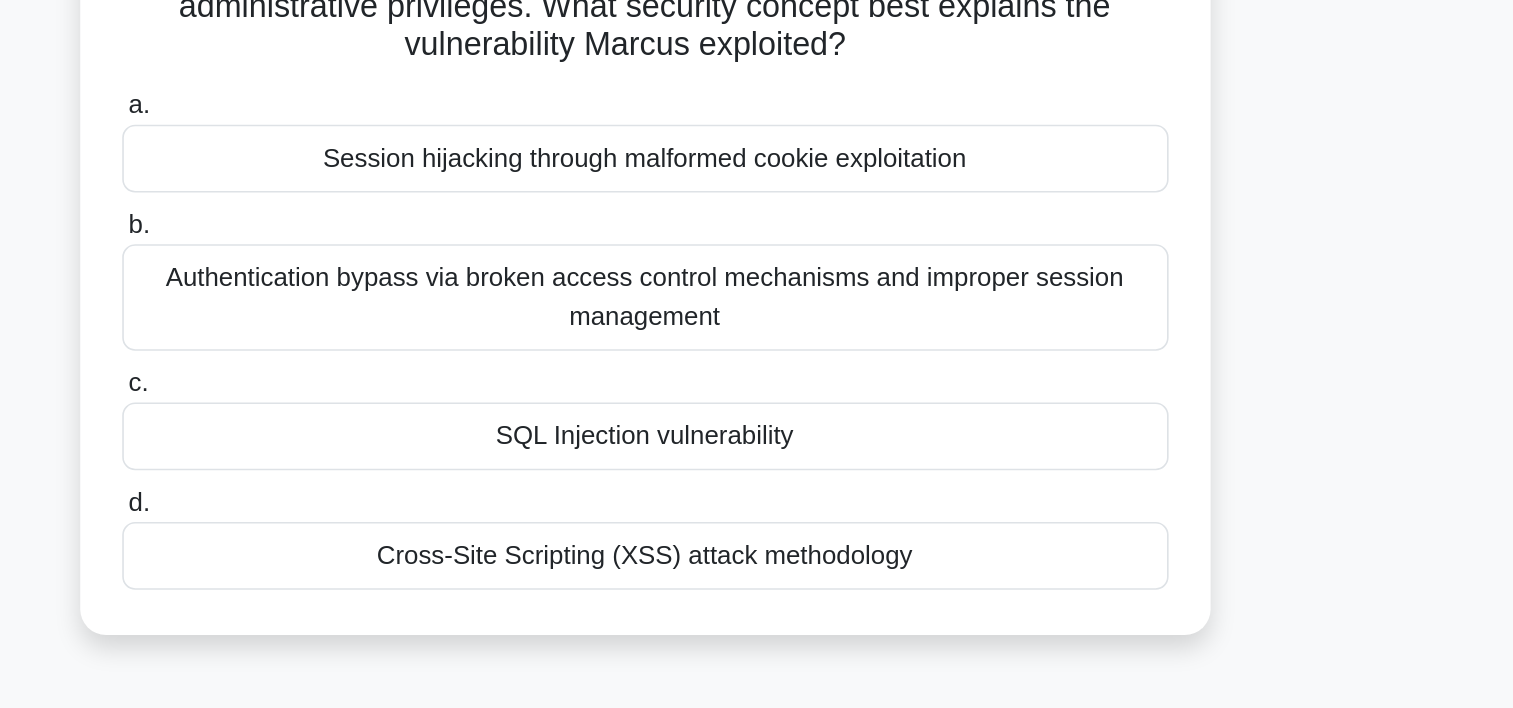scroll, scrollTop: 52, scrollLeft: 0, axis: vertical 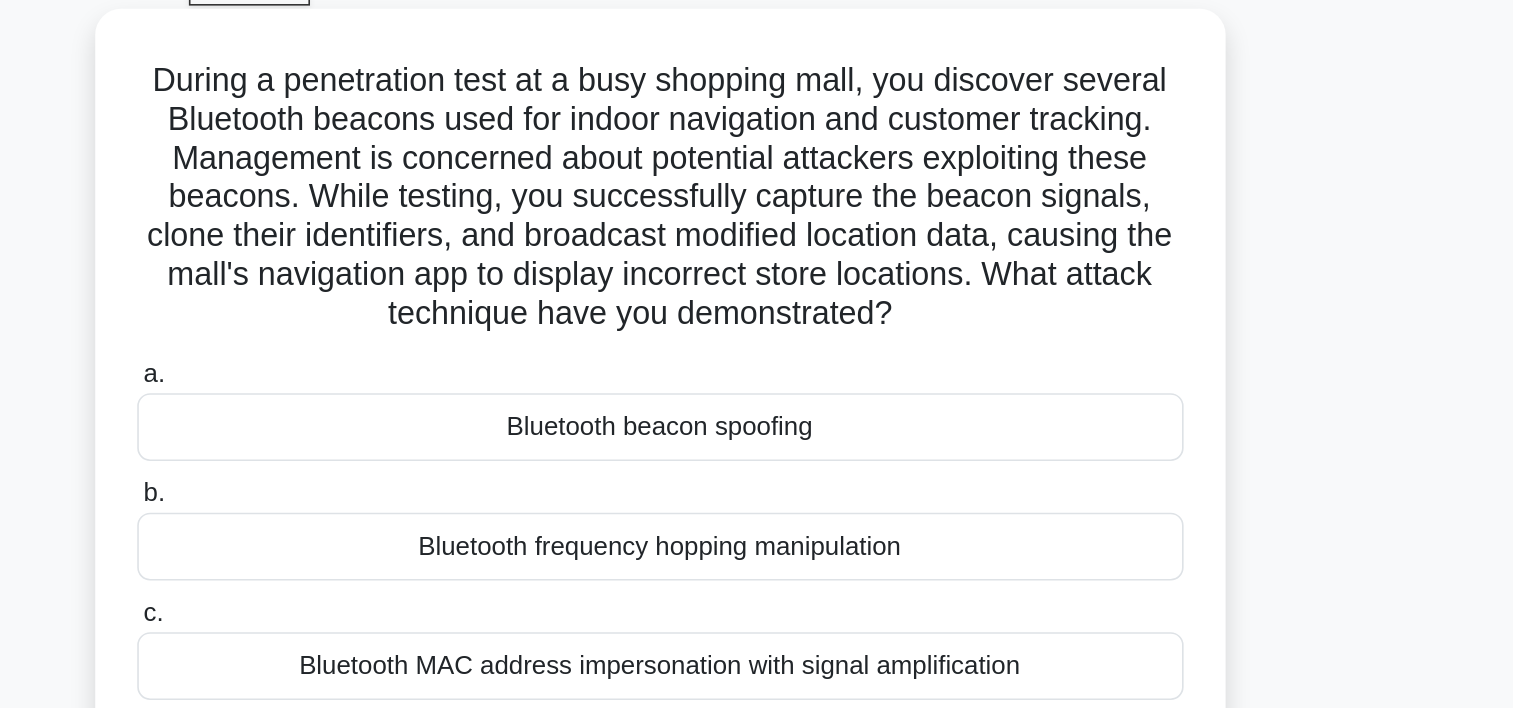 drag, startPoint x: 445, startPoint y: 179, endPoint x: 998, endPoint y: 292, distance: 564.4271 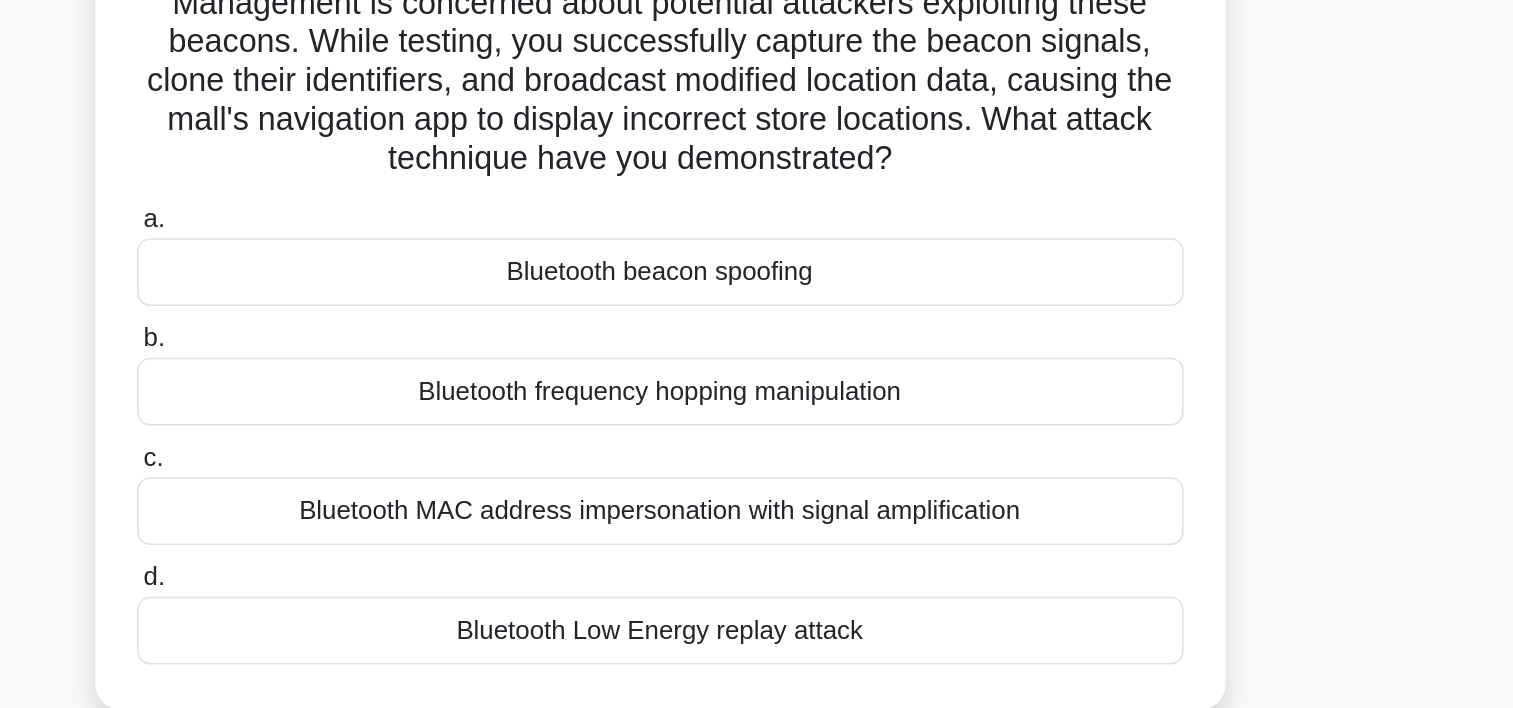 scroll, scrollTop: 44, scrollLeft: 0, axis: vertical 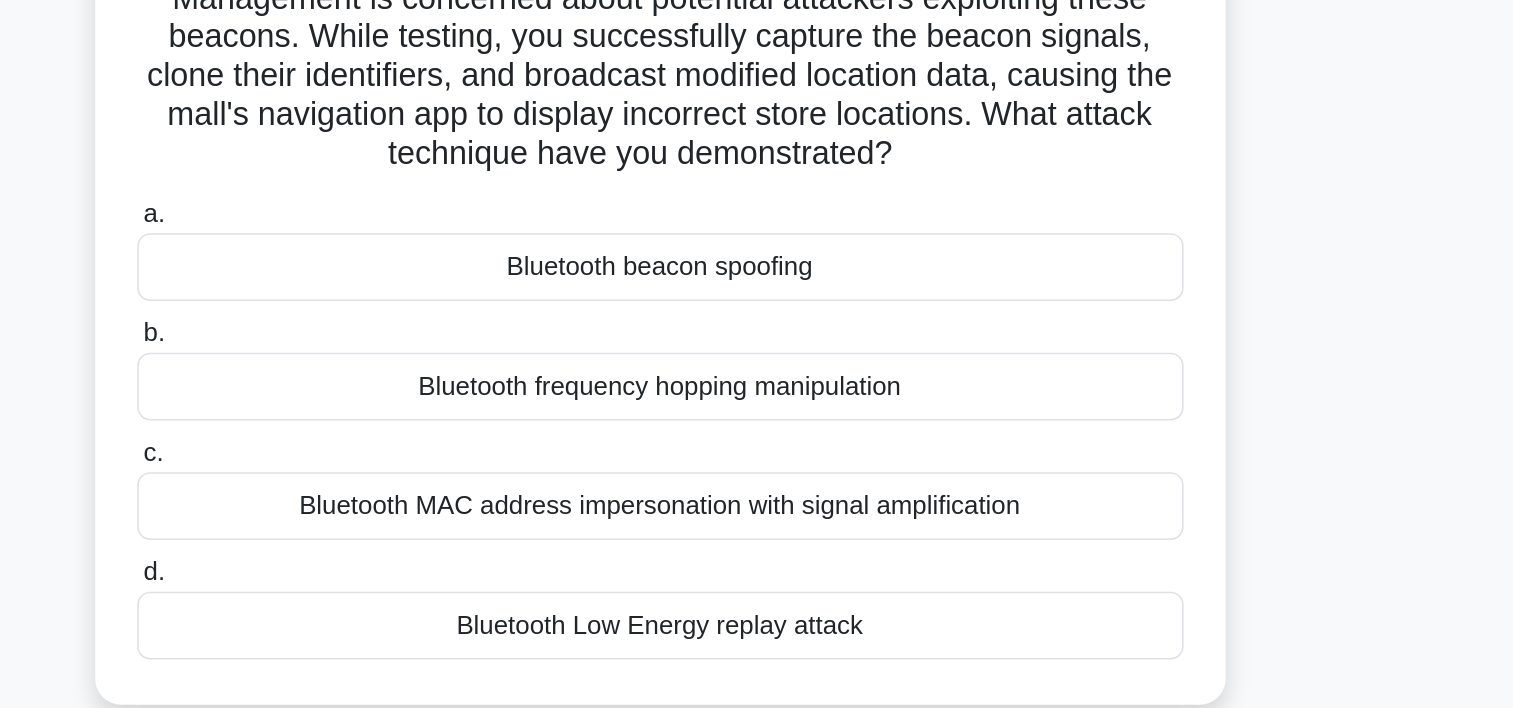 drag, startPoint x: 734, startPoint y: 476, endPoint x: 701, endPoint y: 475, distance: 33.01515 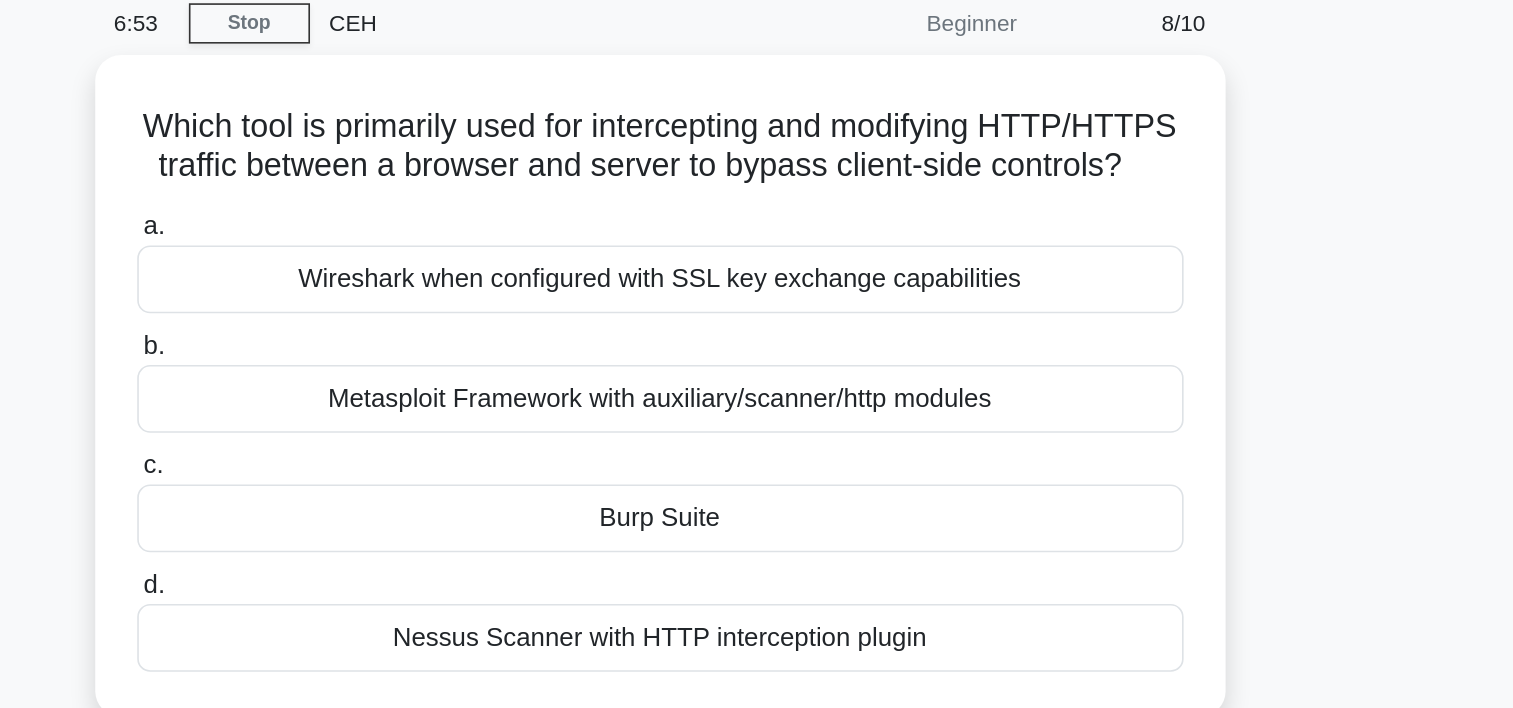 scroll, scrollTop: 0, scrollLeft: 0, axis: both 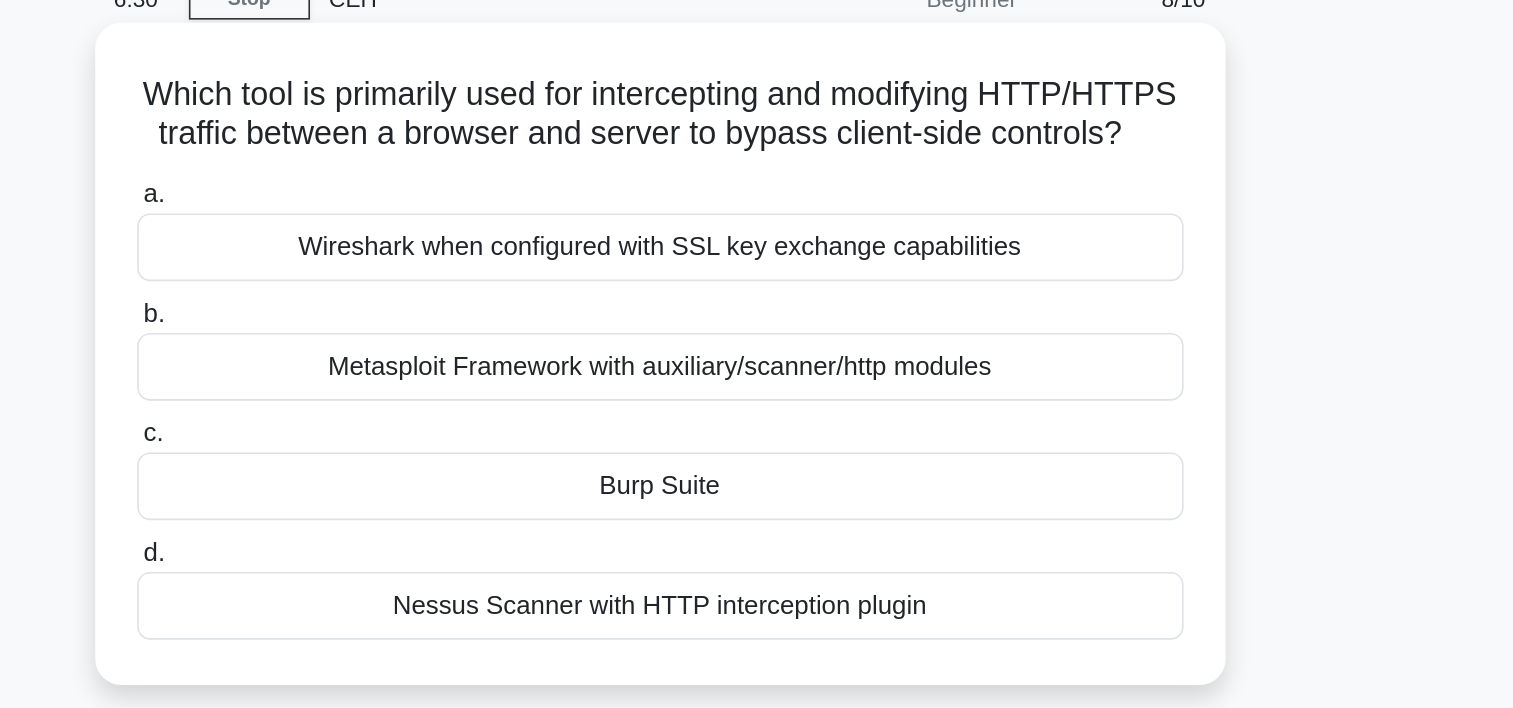 click on "a.
Wireshark when configured with SSL key exchange capabilities
b.
Metasploit Framework with auxiliary/scanner/http modules
c. d." at bounding box center [757, 350] 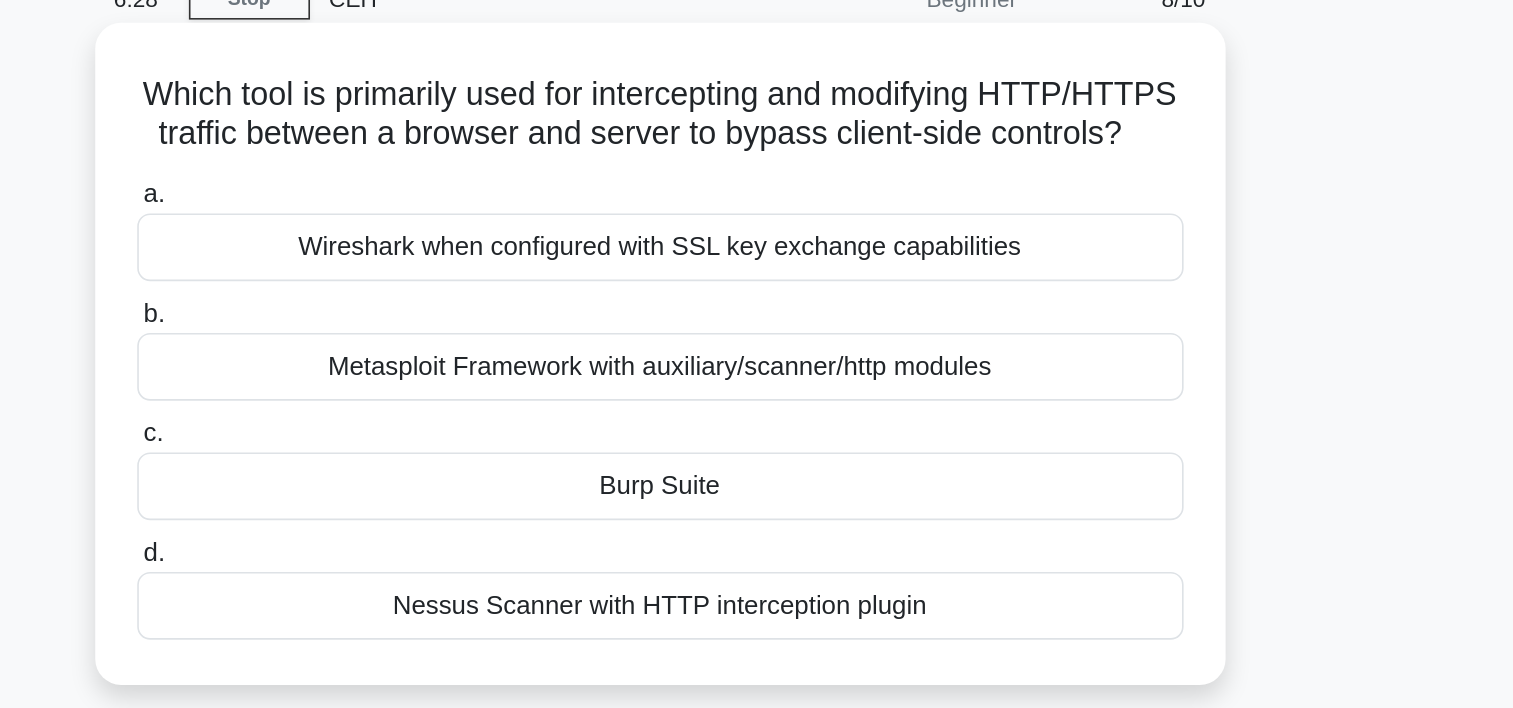 drag, startPoint x: 715, startPoint y: 292, endPoint x: 707, endPoint y: 307, distance: 17 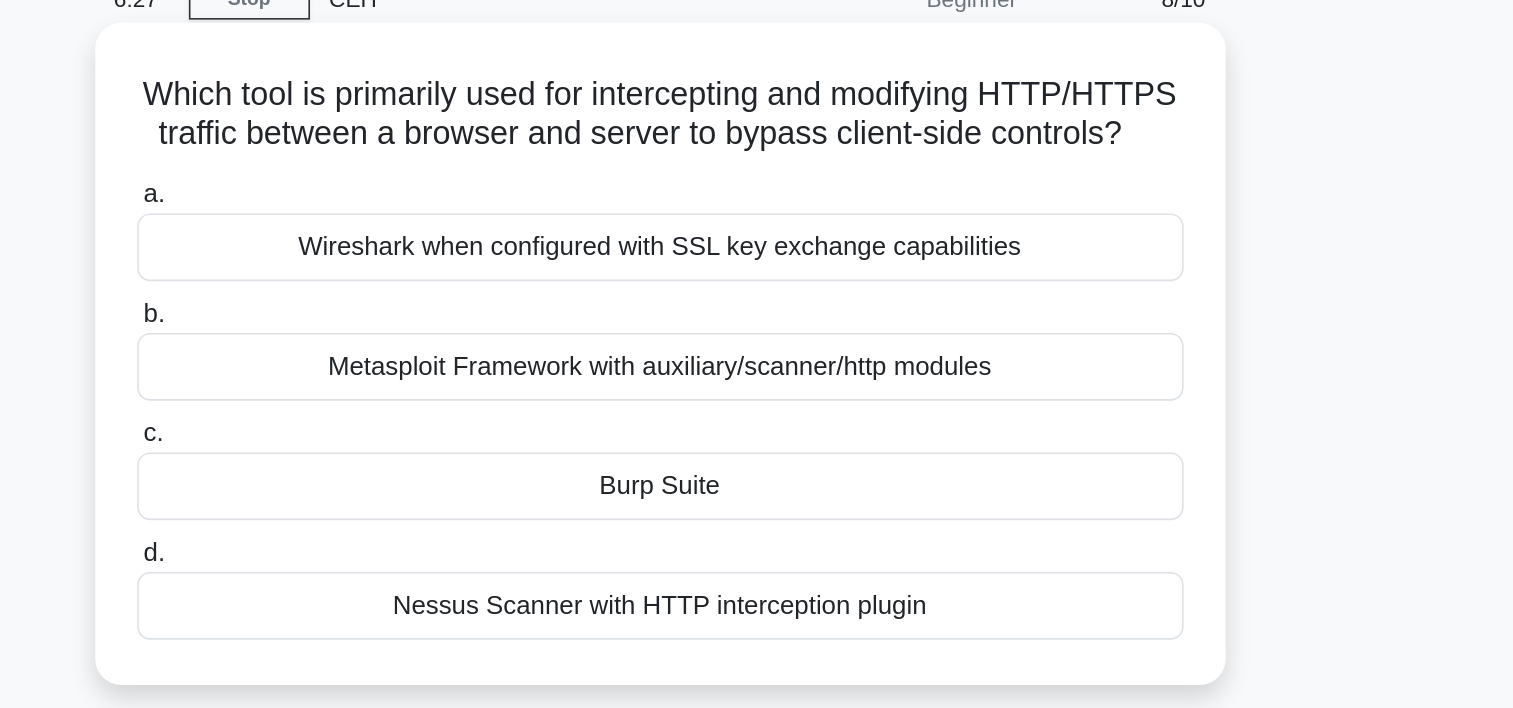 click on "Burp Suite" at bounding box center [757, 399] 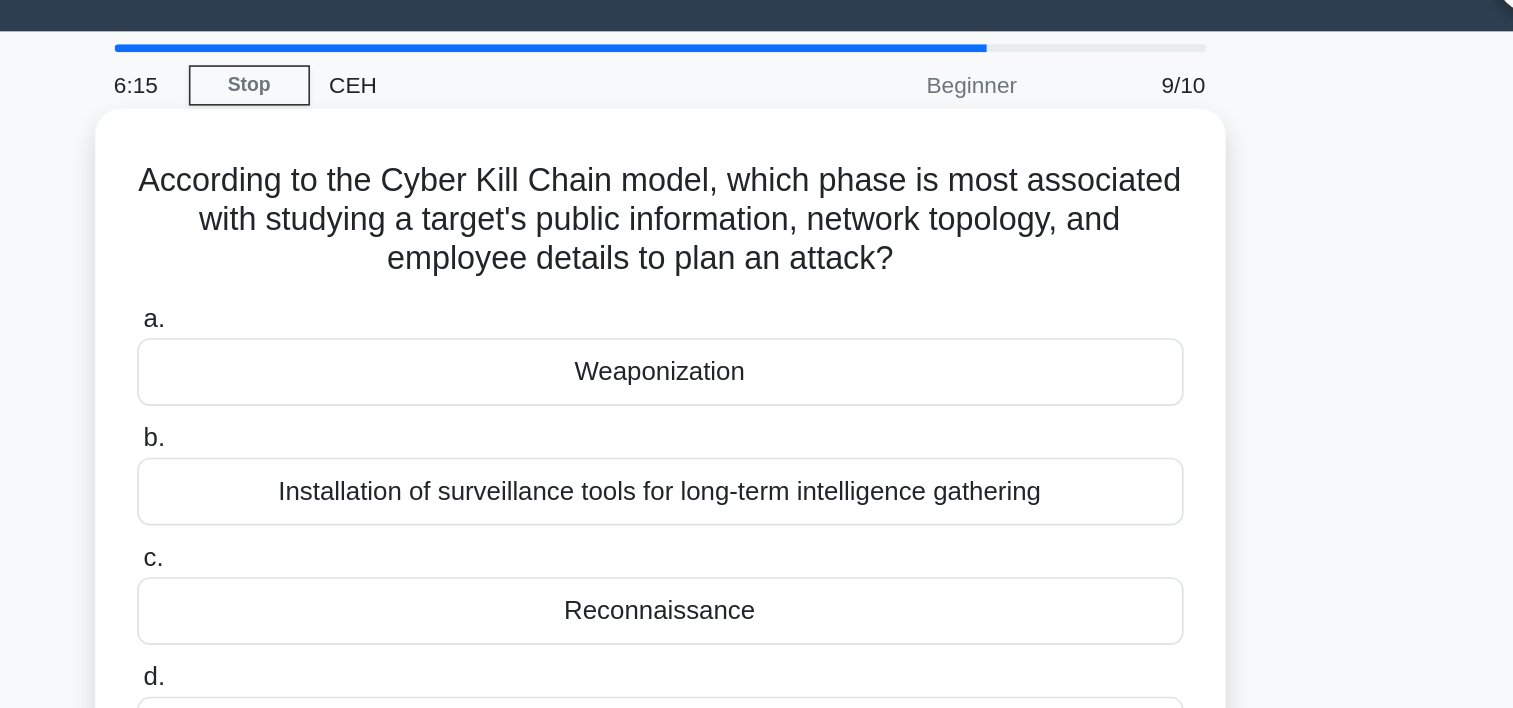 drag, startPoint x: 856, startPoint y: 153, endPoint x: 974, endPoint y: 200, distance: 127.01575 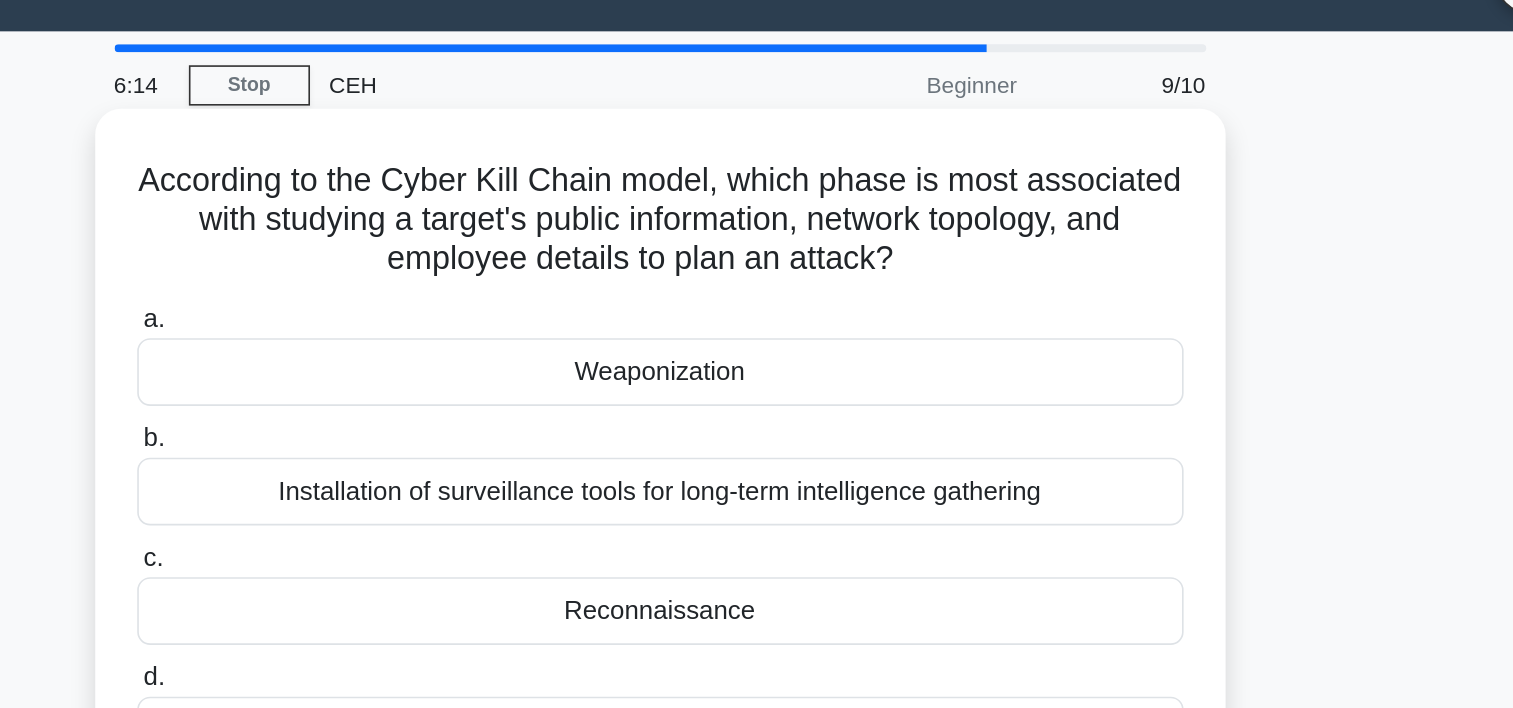 drag, startPoint x: 974, startPoint y: 200, endPoint x: 931, endPoint y: 212, distance: 44.64303 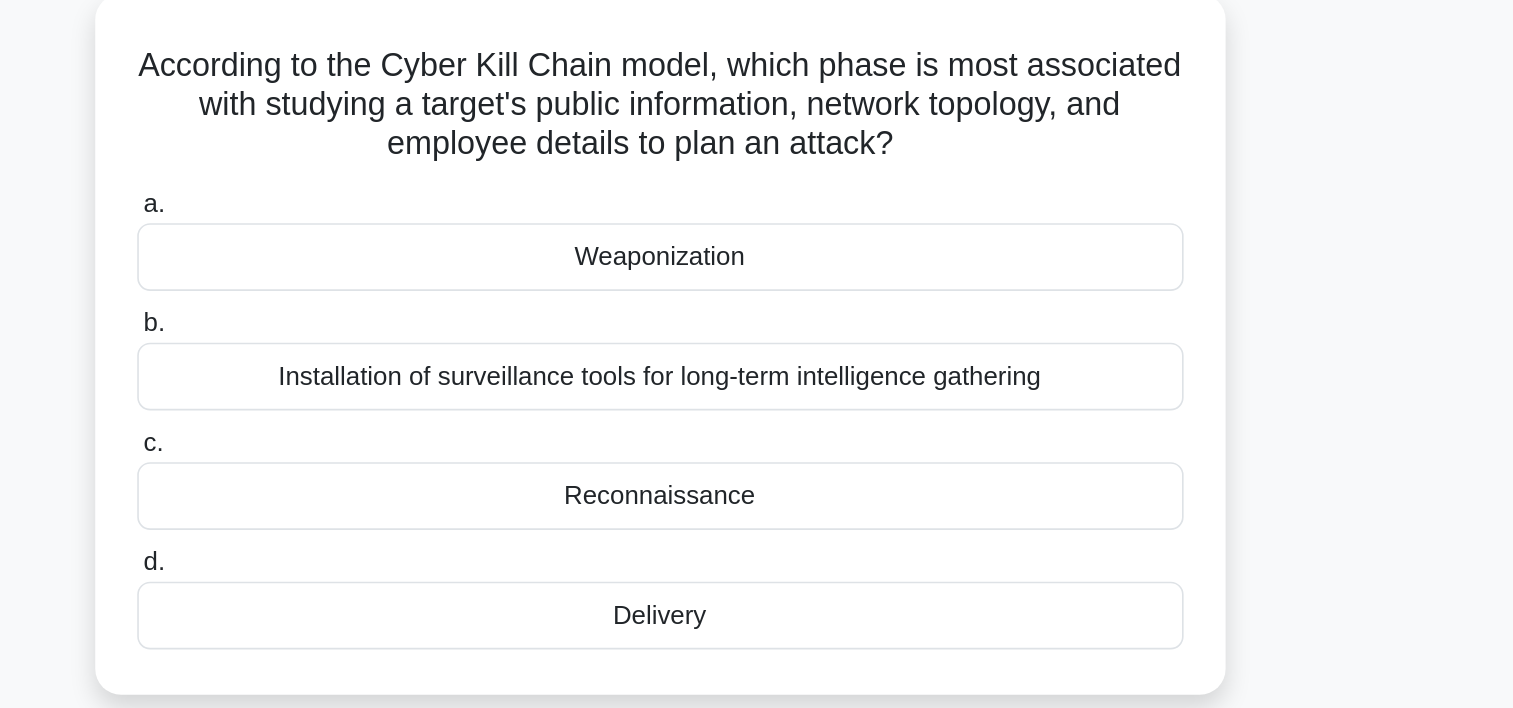 click on "Reconnaissance" at bounding box center [757, 423] 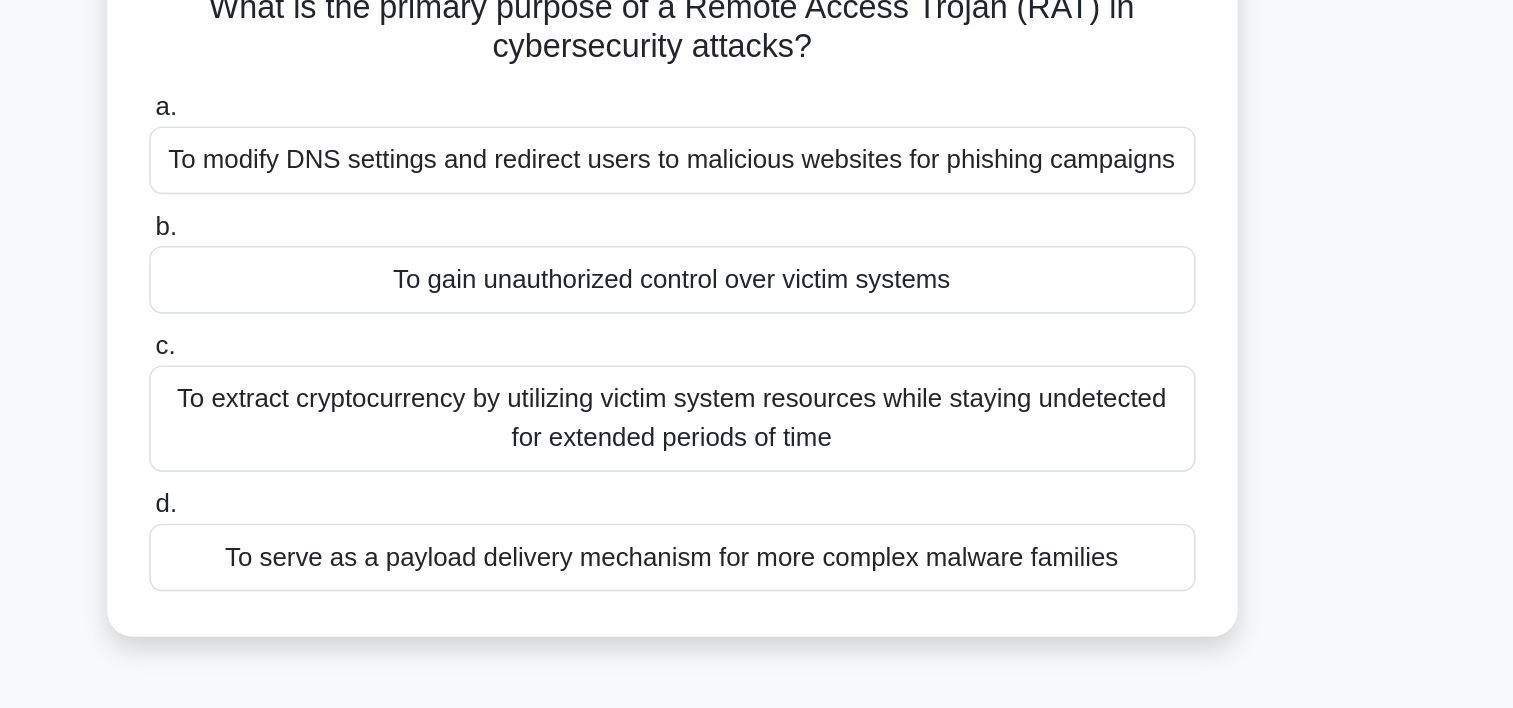 click on "To gain unauthorized control over victim systems" at bounding box center (757, 325) 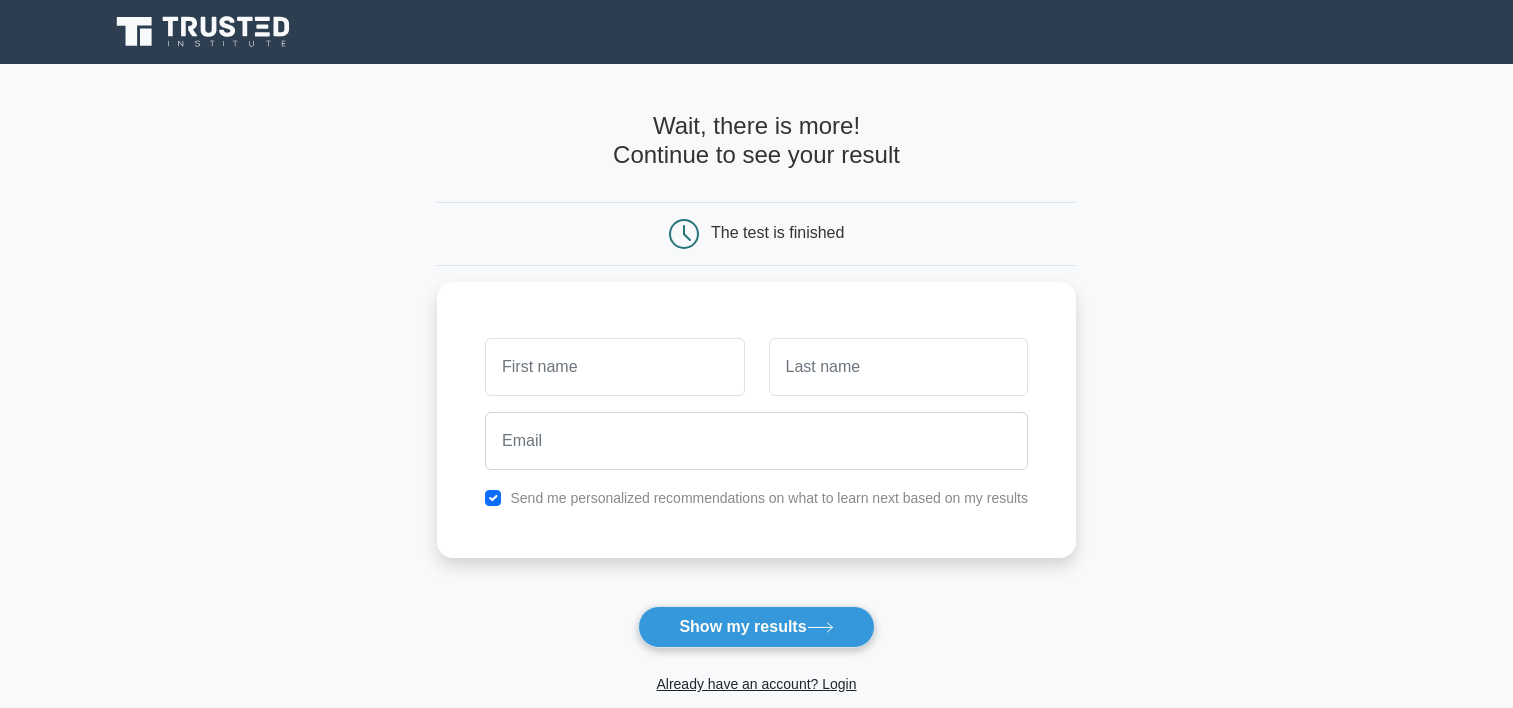scroll, scrollTop: 42, scrollLeft: 0, axis: vertical 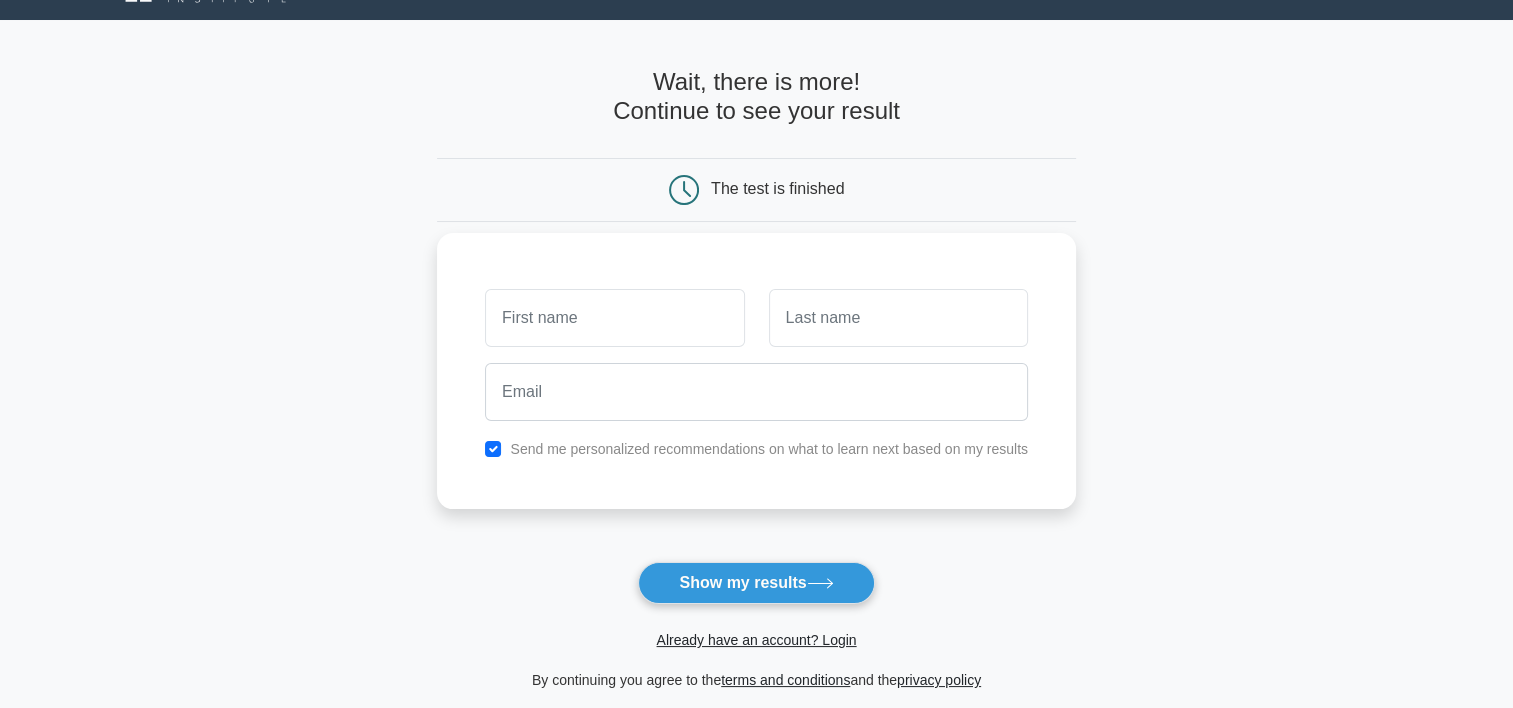 click at bounding box center (614, 318) 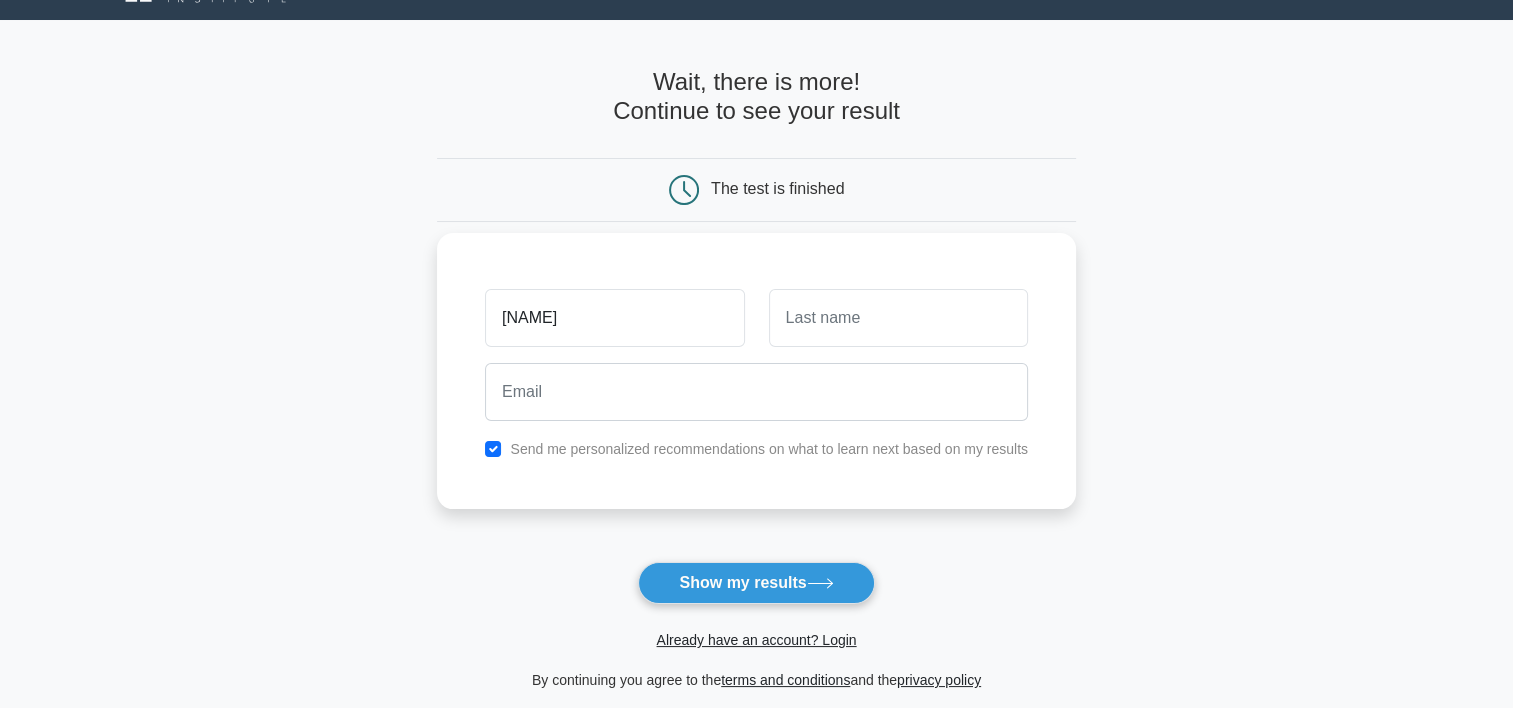 type on "Ayush" 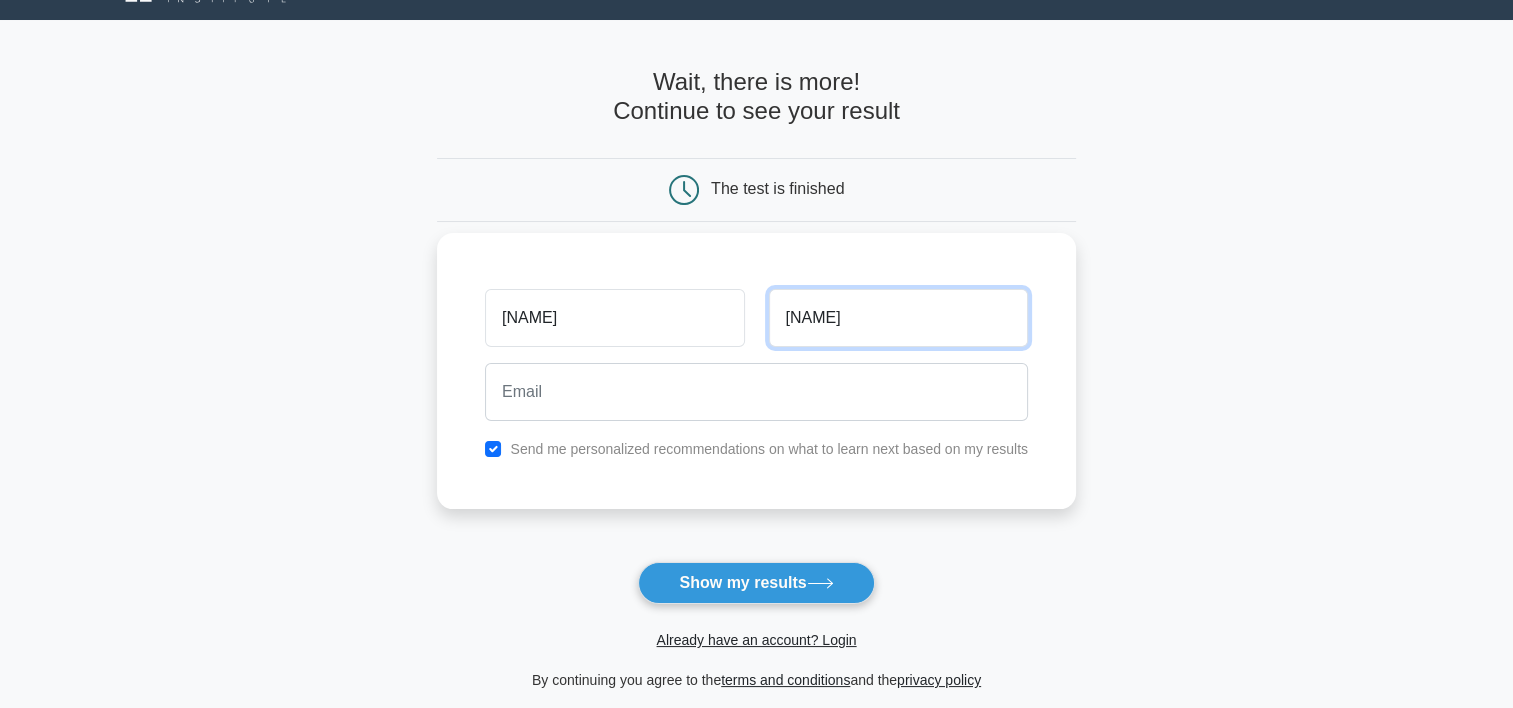 type on "Sharma" 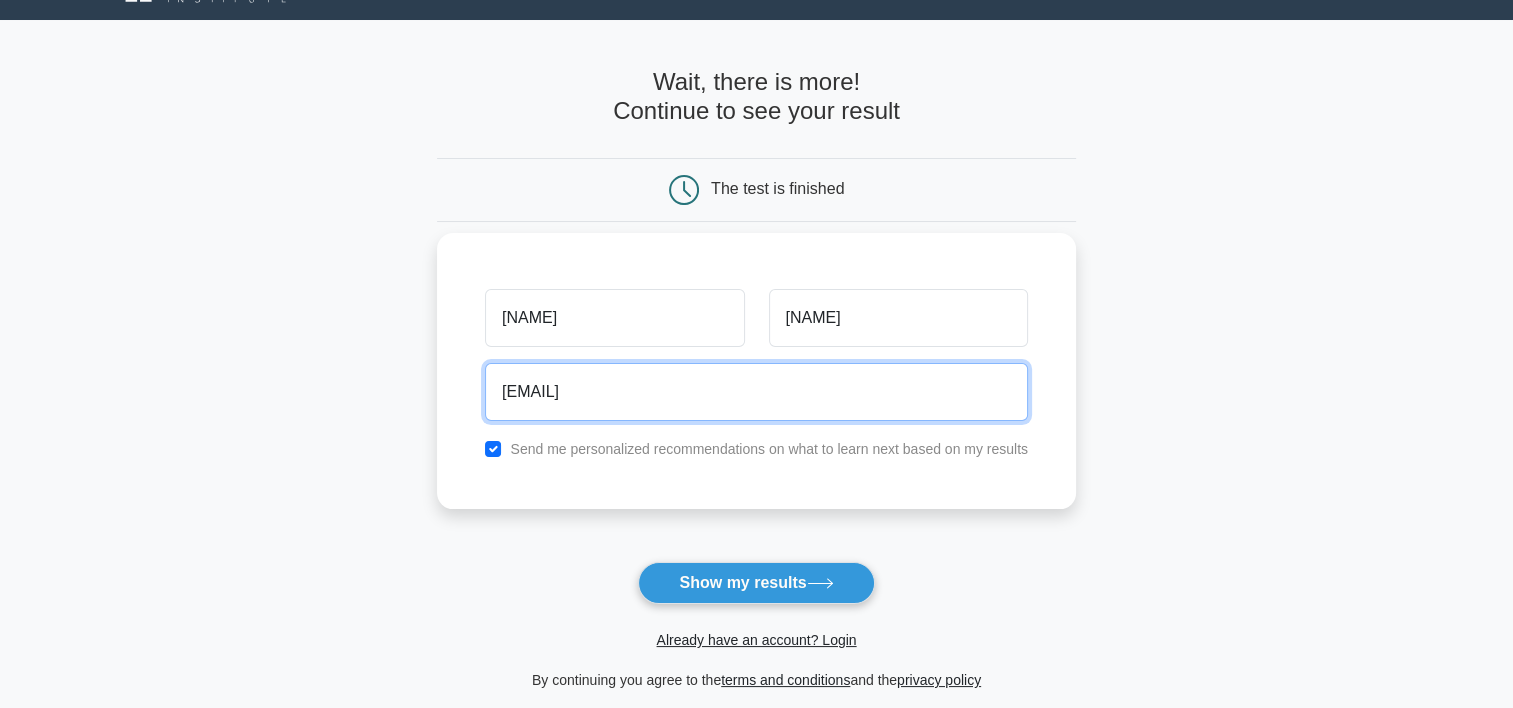 type on "sharmaayush3dnew@gmail.com" 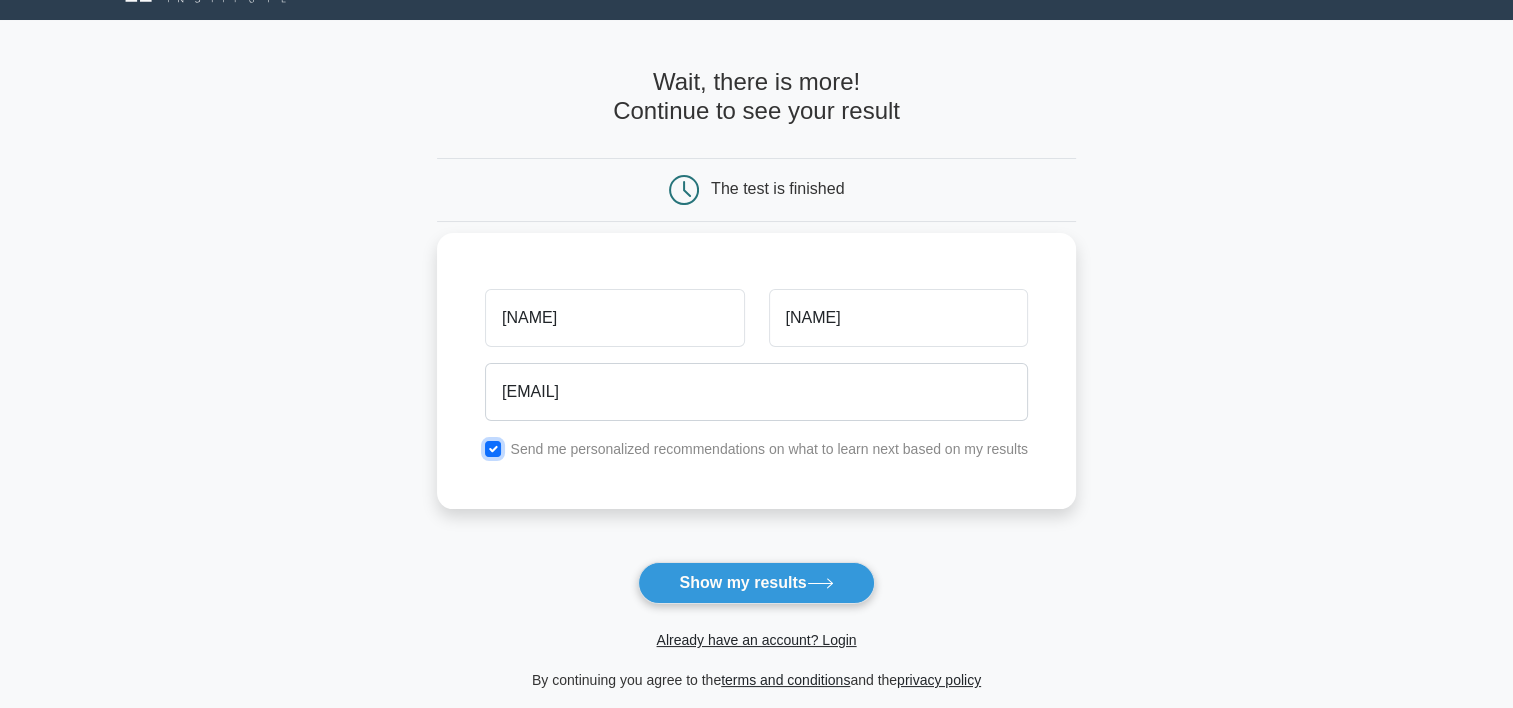 click at bounding box center [493, 449] 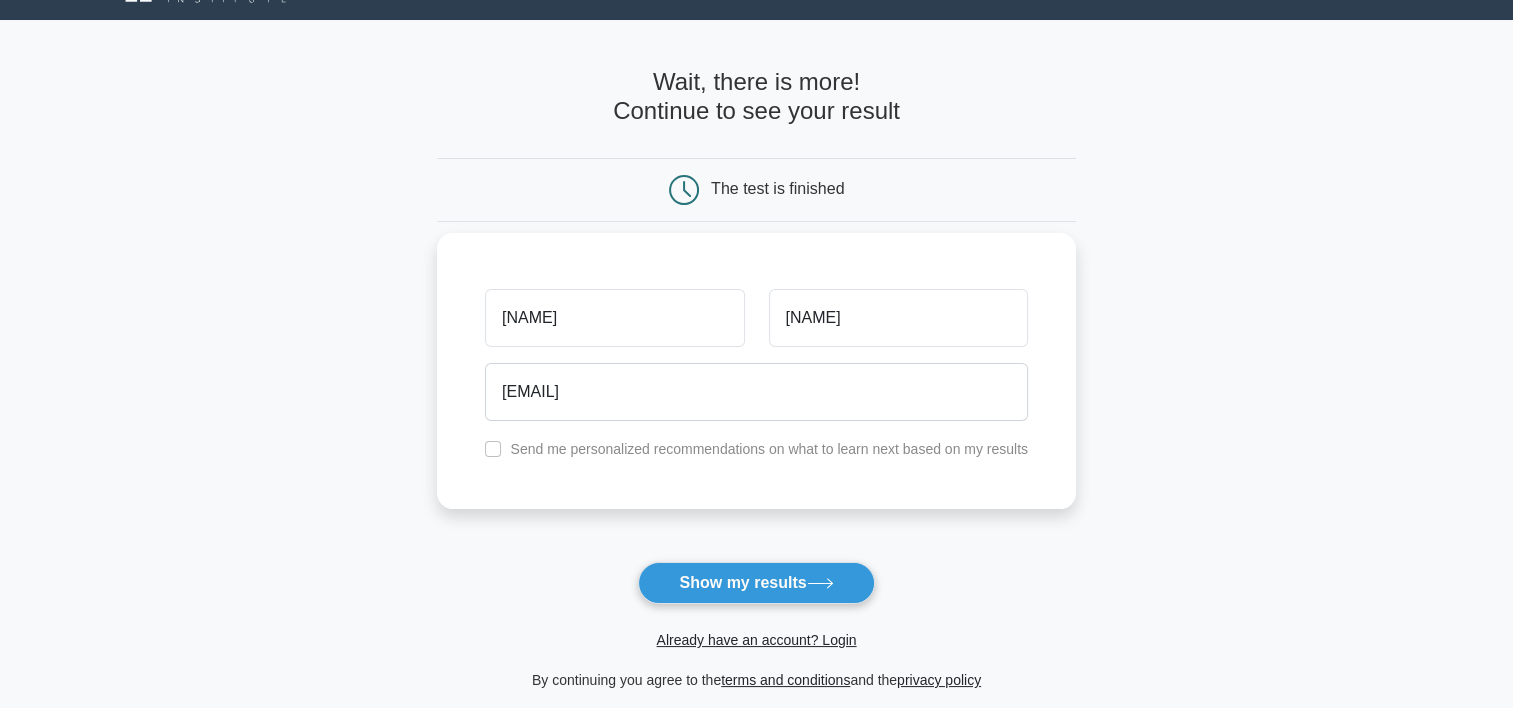 type 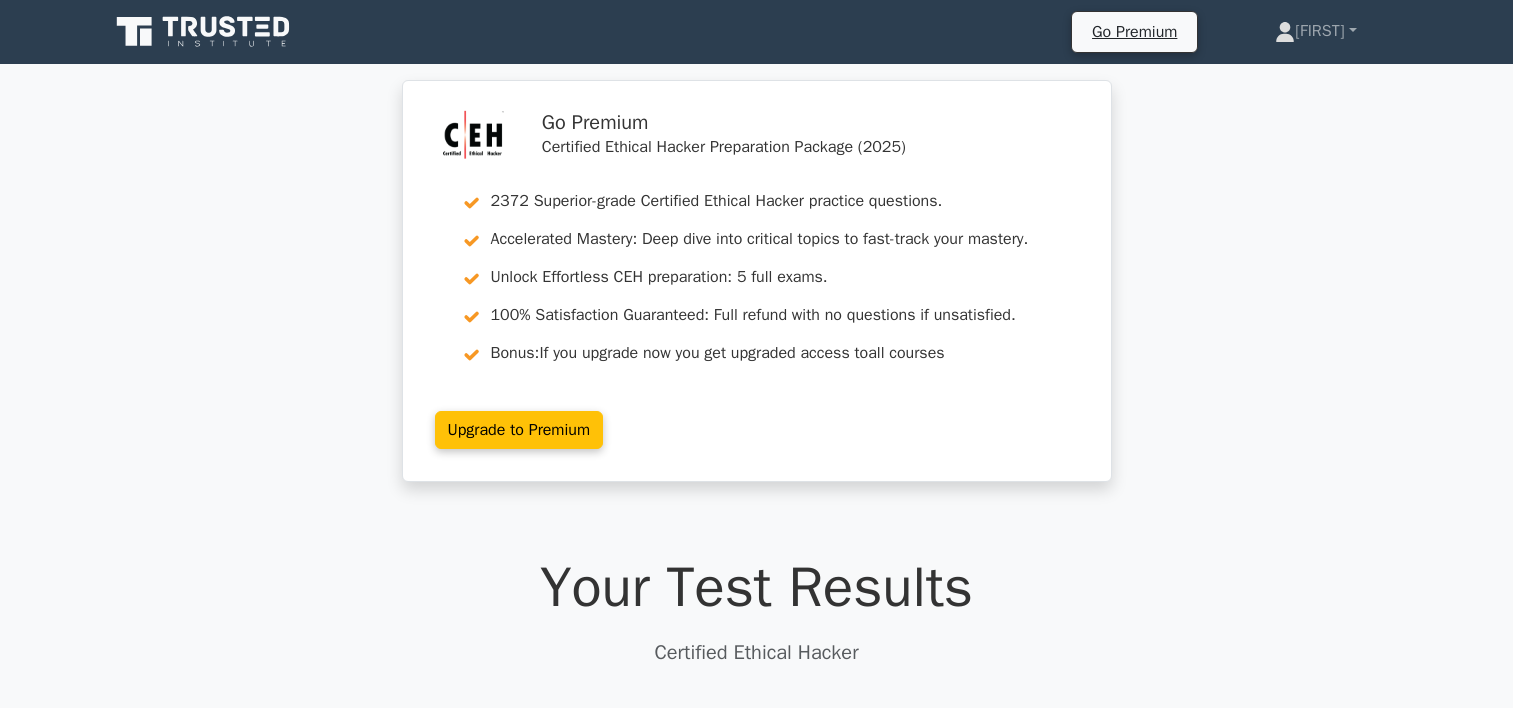 scroll, scrollTop: 34, scrollLeft: 0, axis: vertical 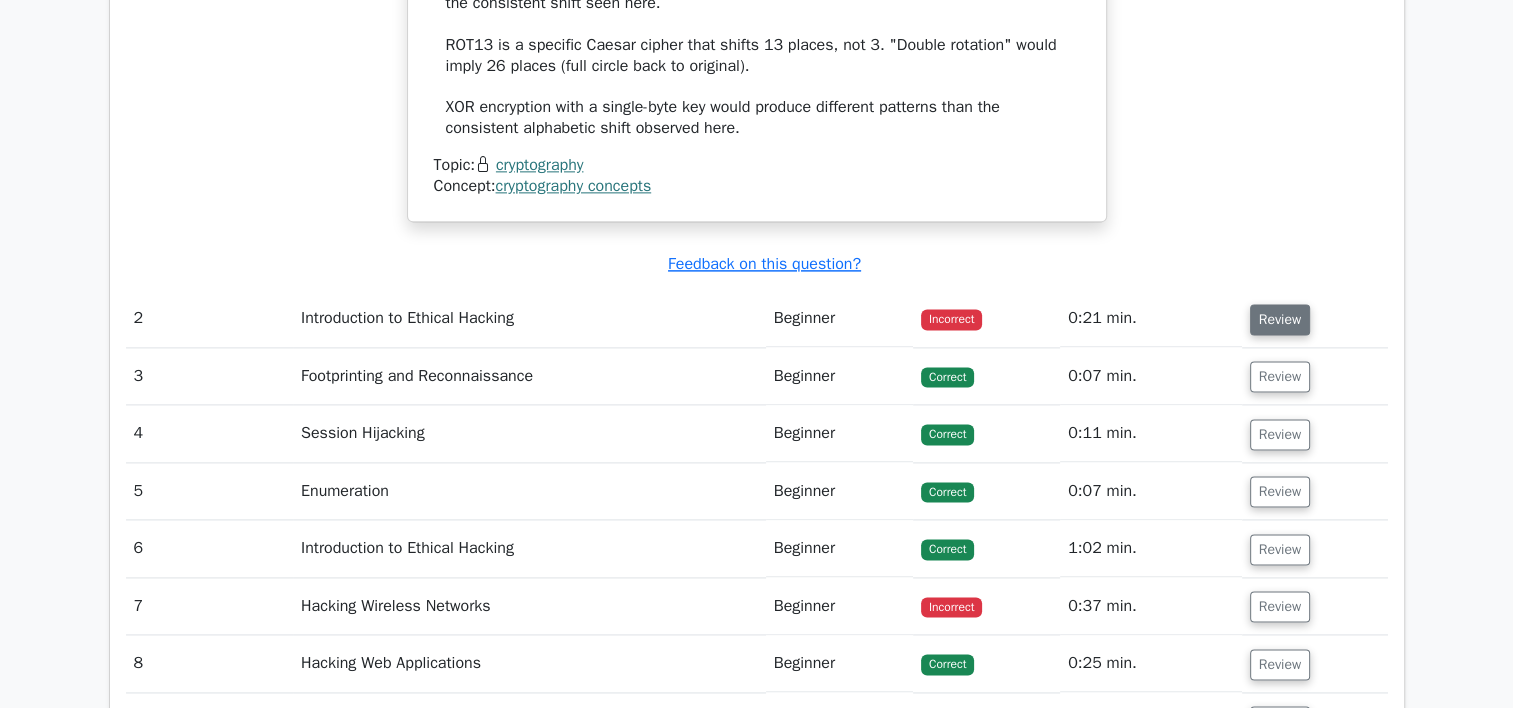 click on "Review" at bounding box center (1280, 319) 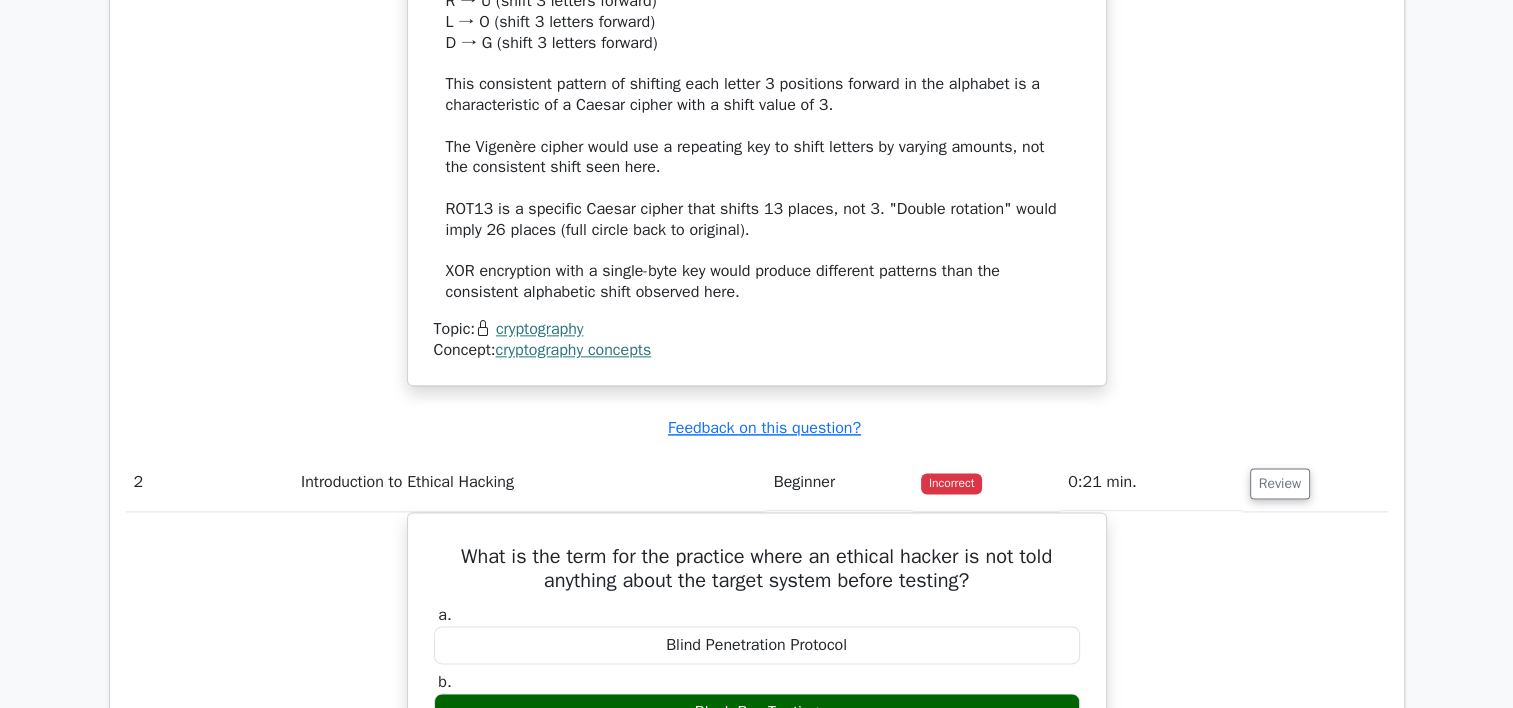 scroll, scrollTop: 2446, scrollLeft: 0, axis: vertical 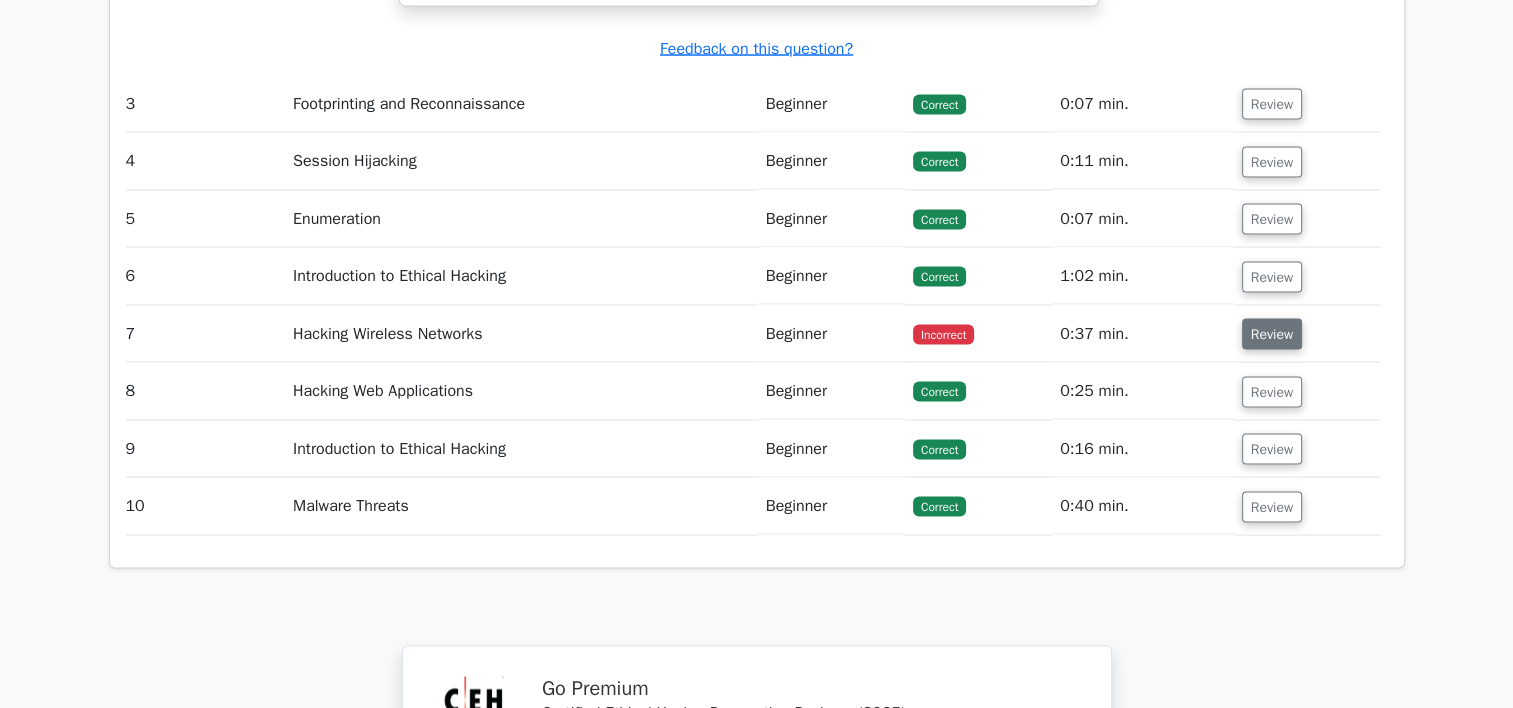 click on "Review" at bounding box center [1272, 334] 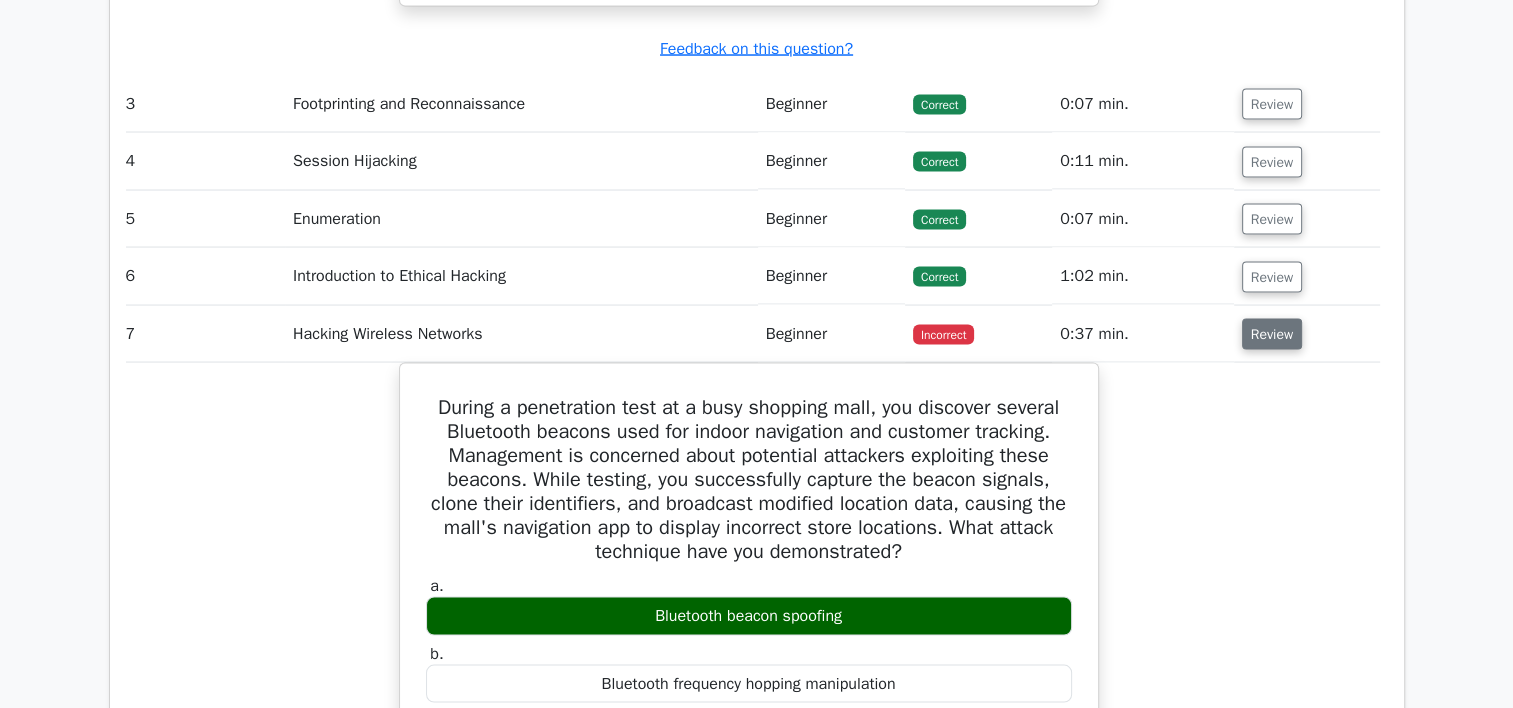 scroll, scrollTop: 0, scrollLeft: 12, axis: horizontal 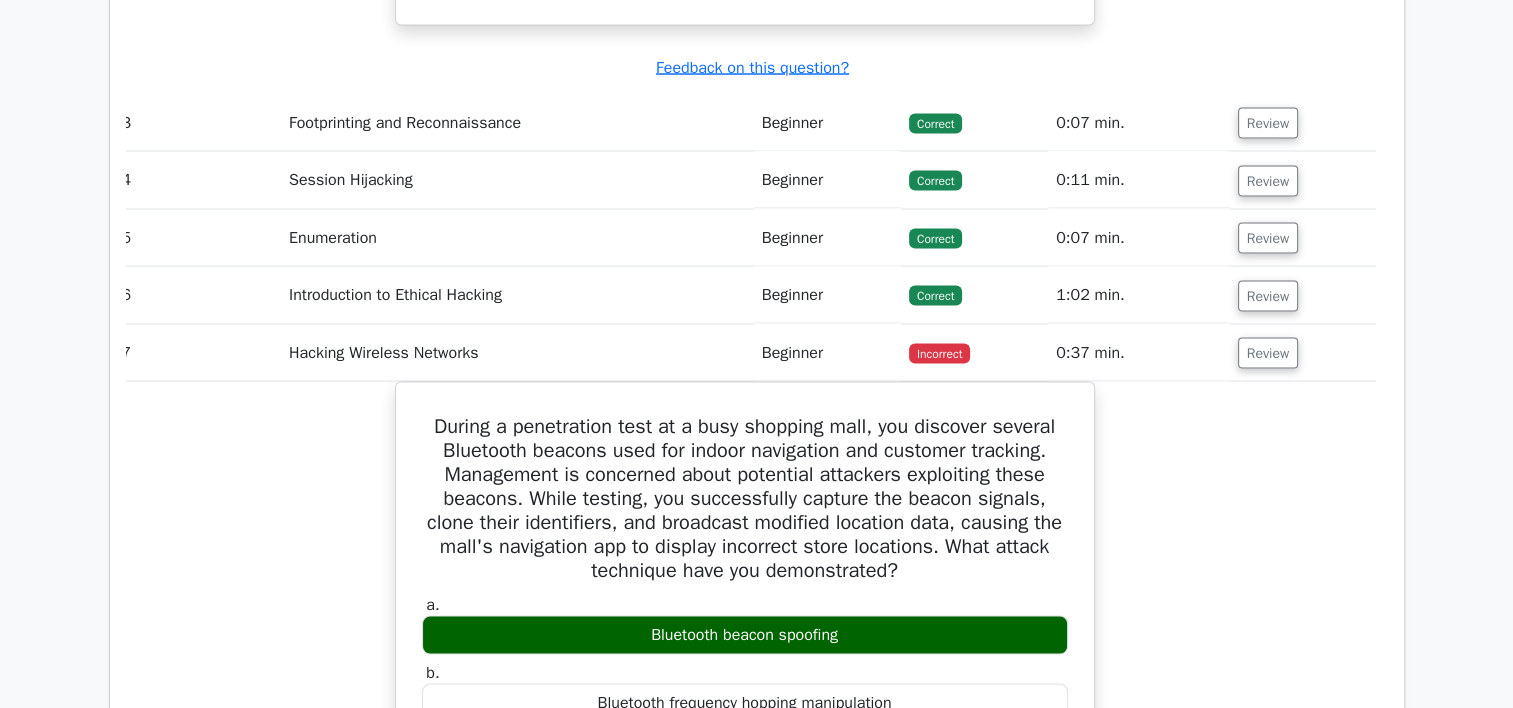 drag, startPoint x: 1065, startPoint y: 292, endPoint x: 1132, endPoint y: 297, distance: 67.18631 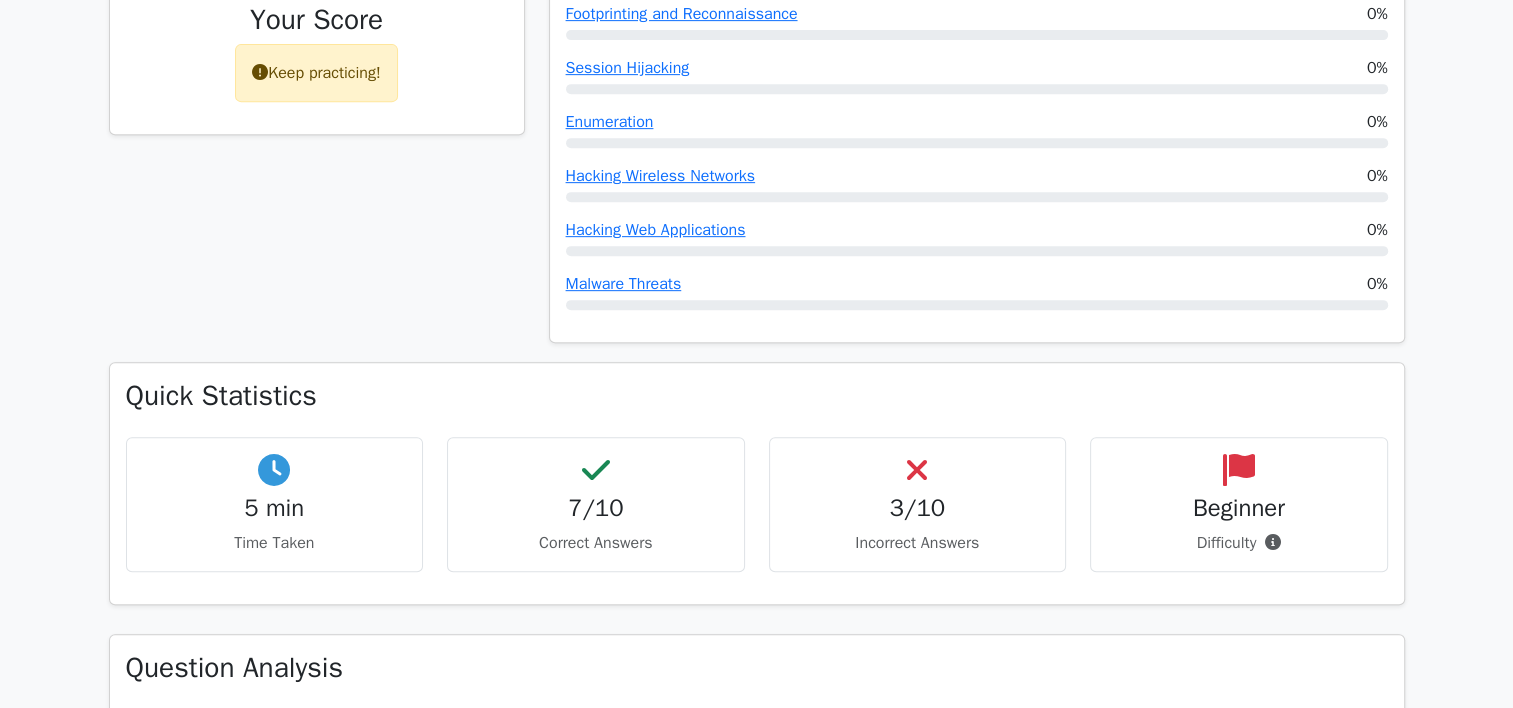 scroll, scrollTop: 895, scrollLeft: 0, axis: vertical 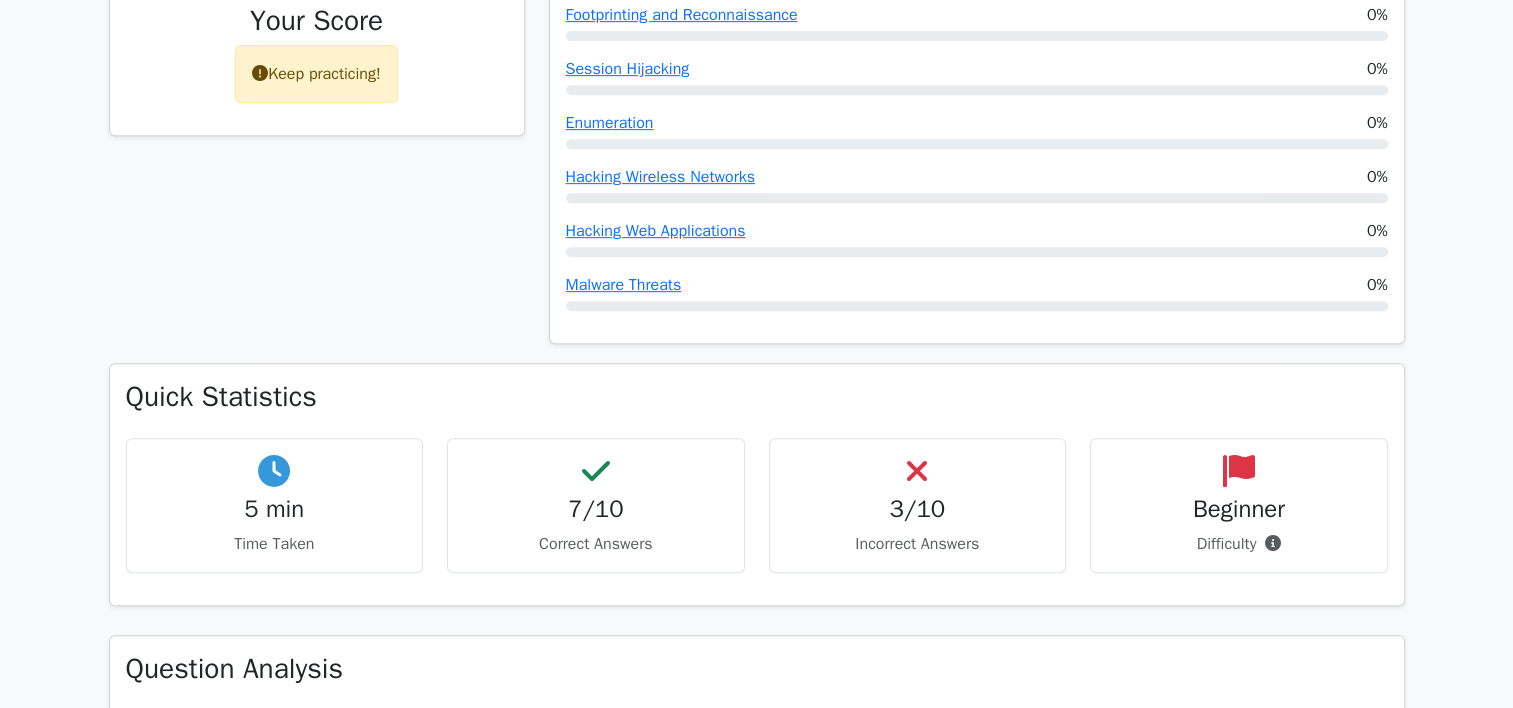 click on "Beginner" at bounding box center (1239, 509) 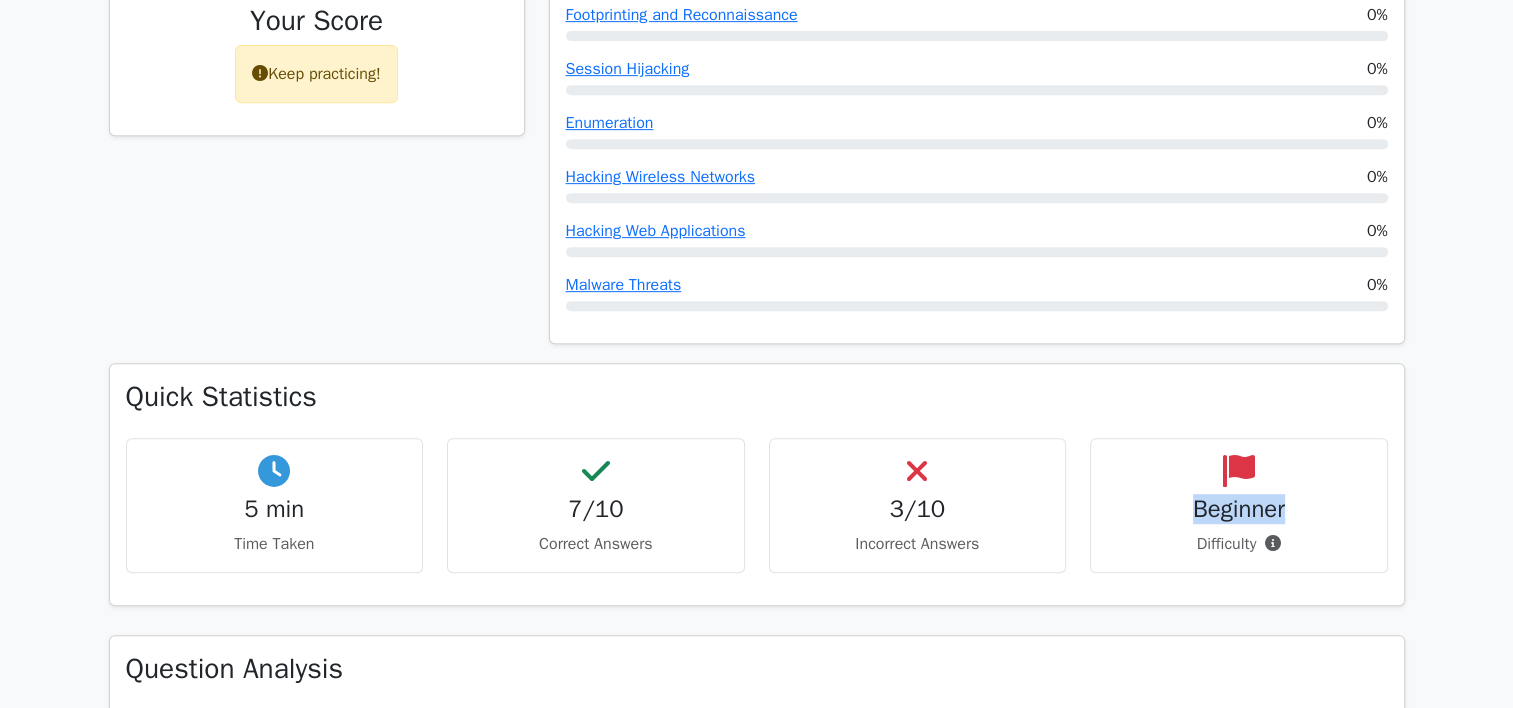 click on "Beginner" at bounding box center [1239, 509] 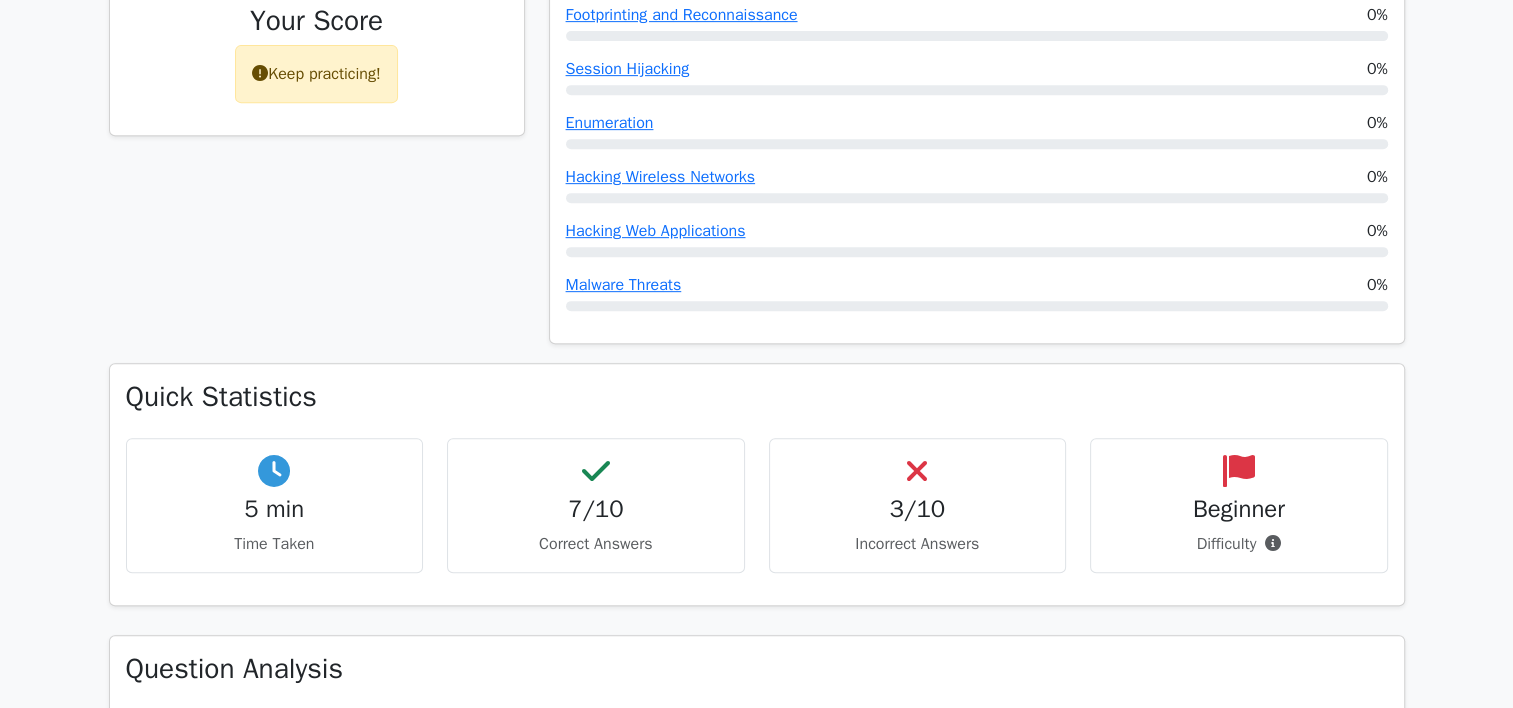 drag, startPoint x: 1223, startPoint y: 509, endPoint x: 1280, endPoint y: 540, distance: 64.884514 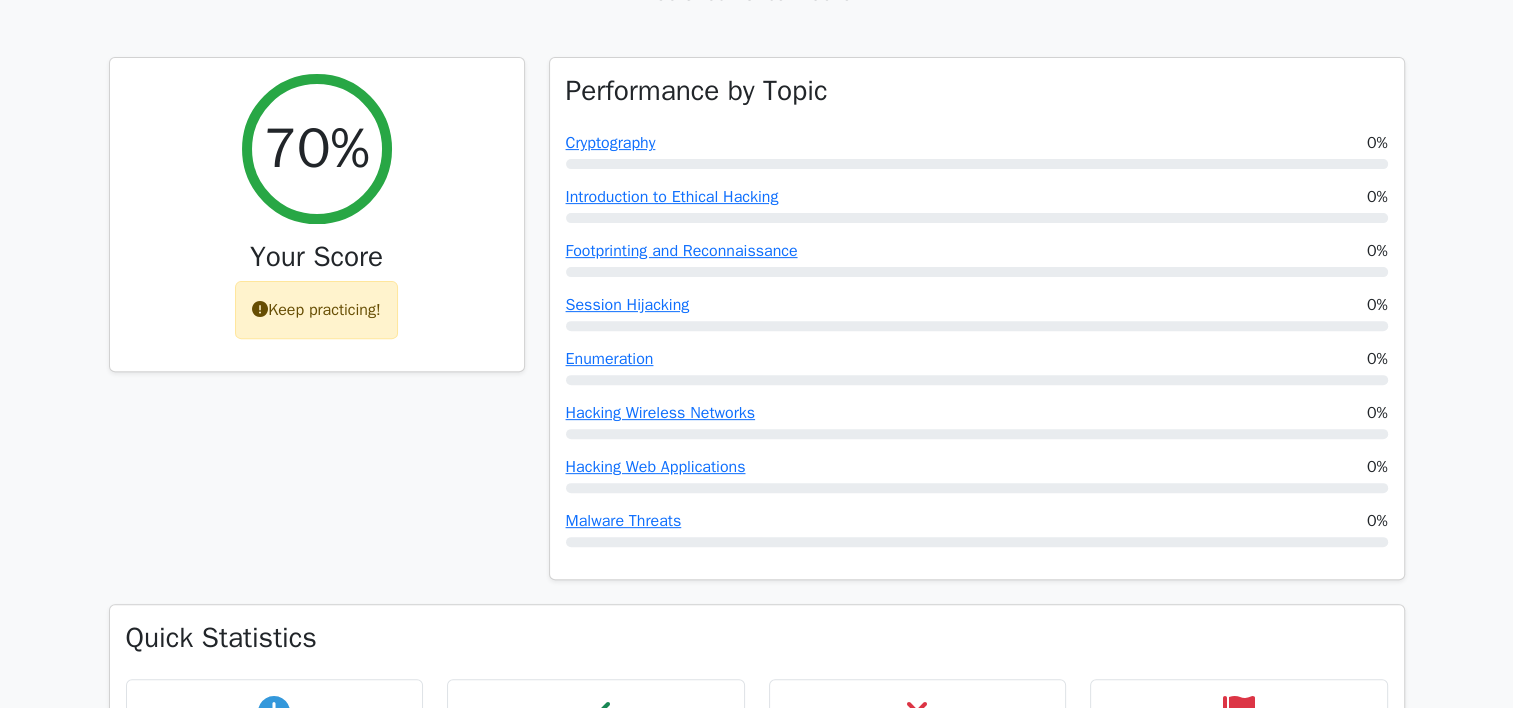 scroll, scrollTop: 680, scrollLeft: 0, axis: vertical 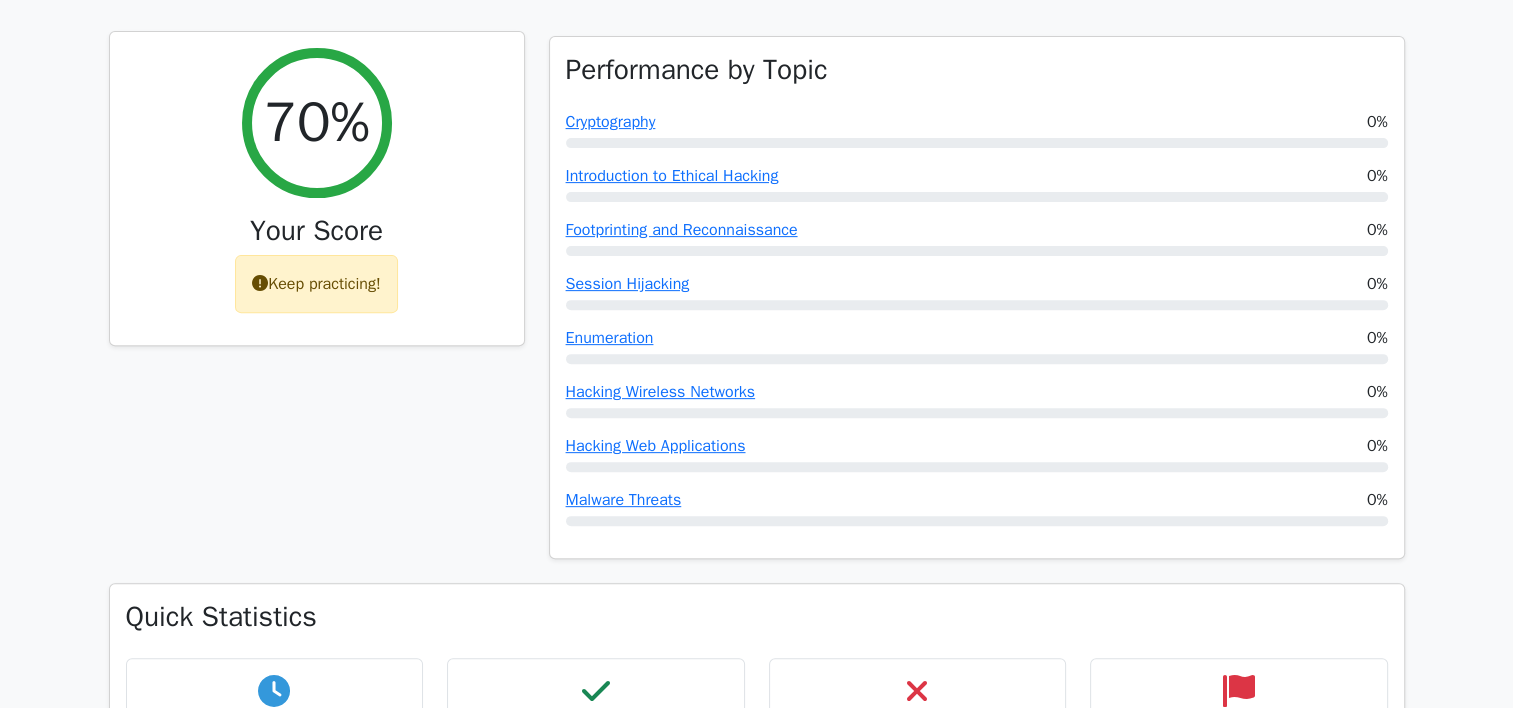 click on "Keep practicing!" at bounding box center [316, 284] 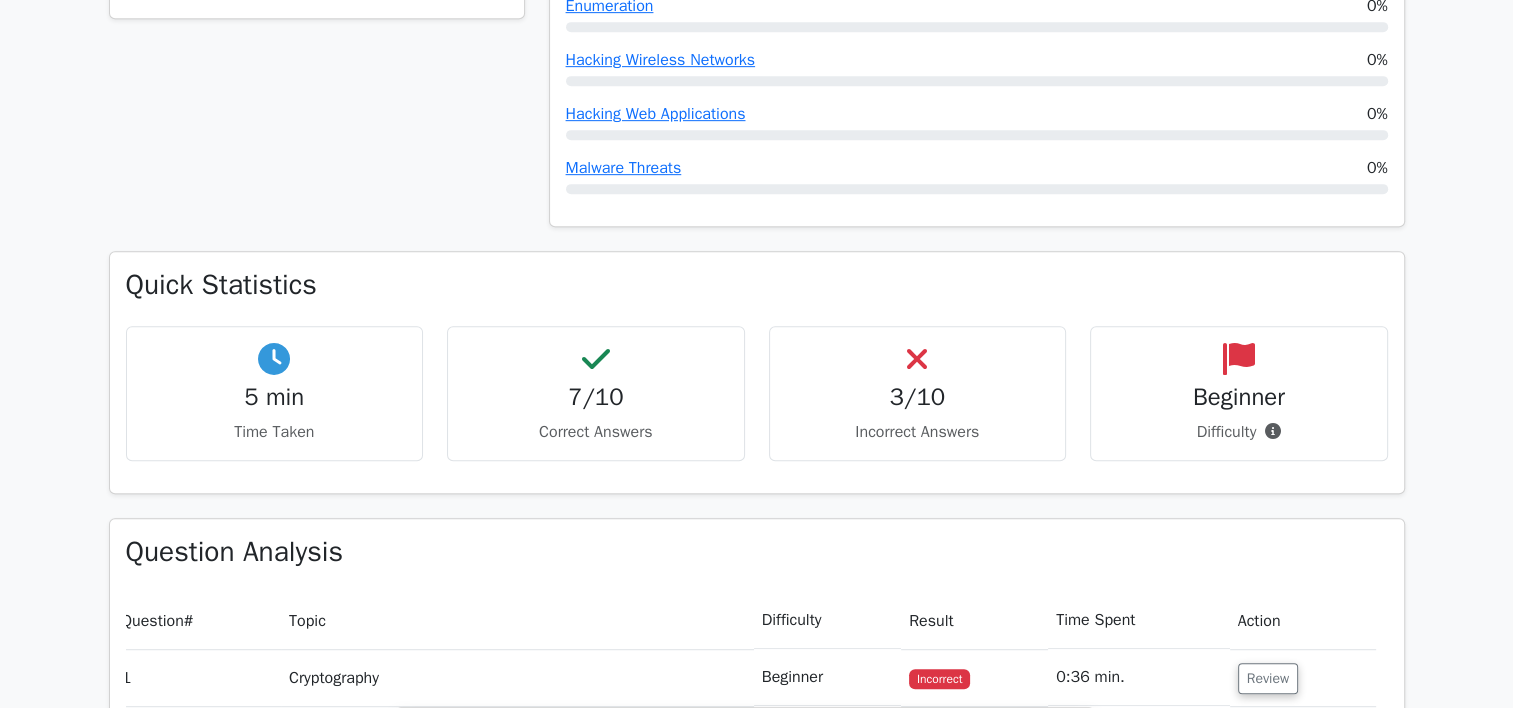 scroll, scrollTop: 1024, scrollLeft: 0, axis: vertical 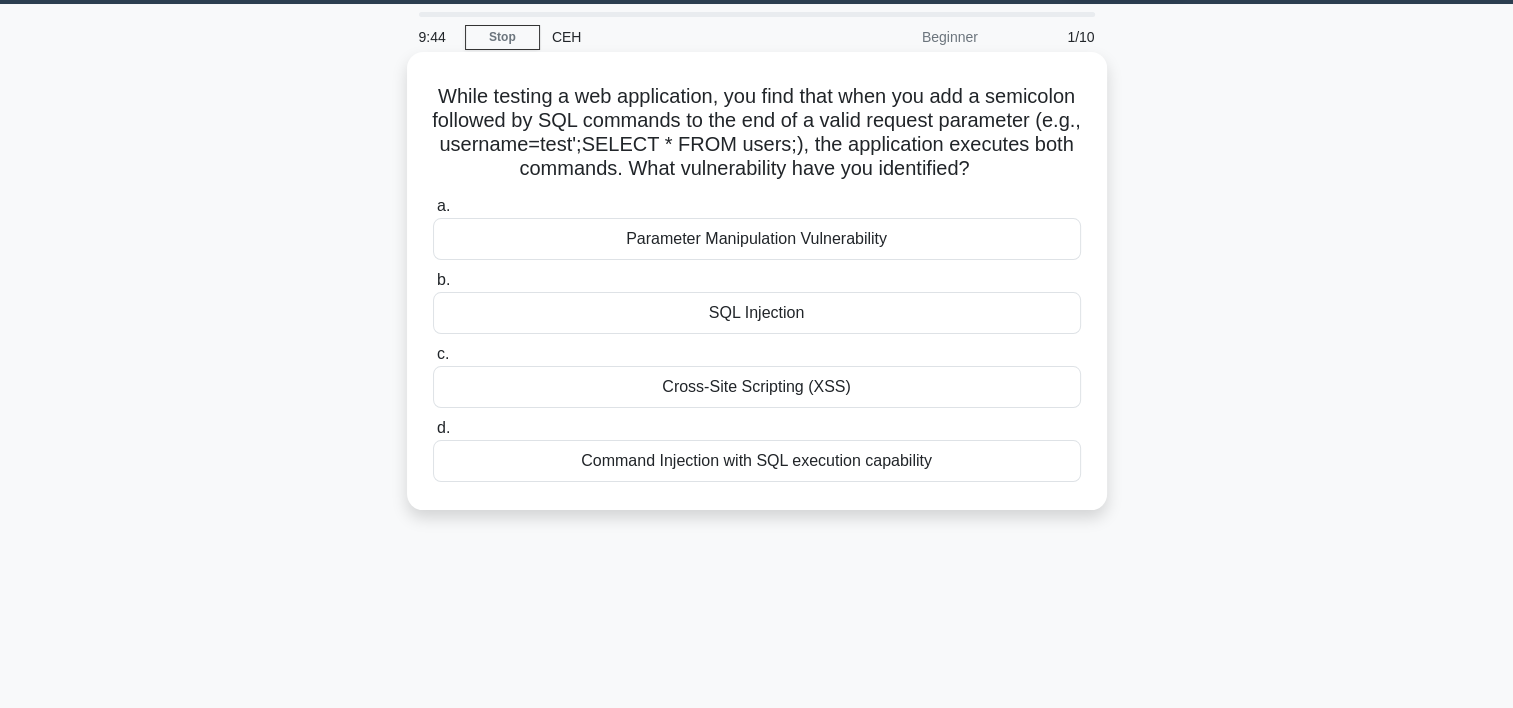 click on "SQL Injection" at bounding box center (757, 313) 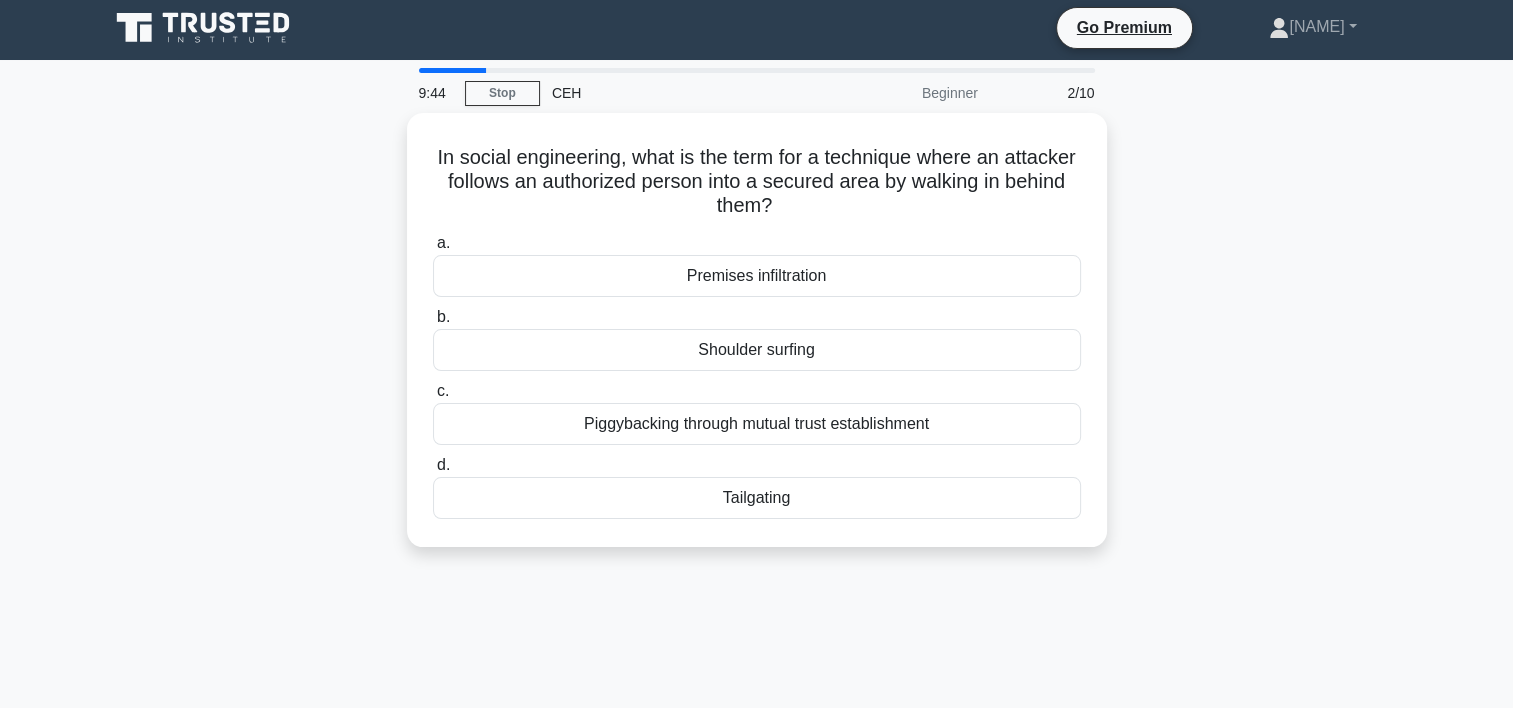 scroll, scrollTop: 0, scrollLeft: 0, axis: both 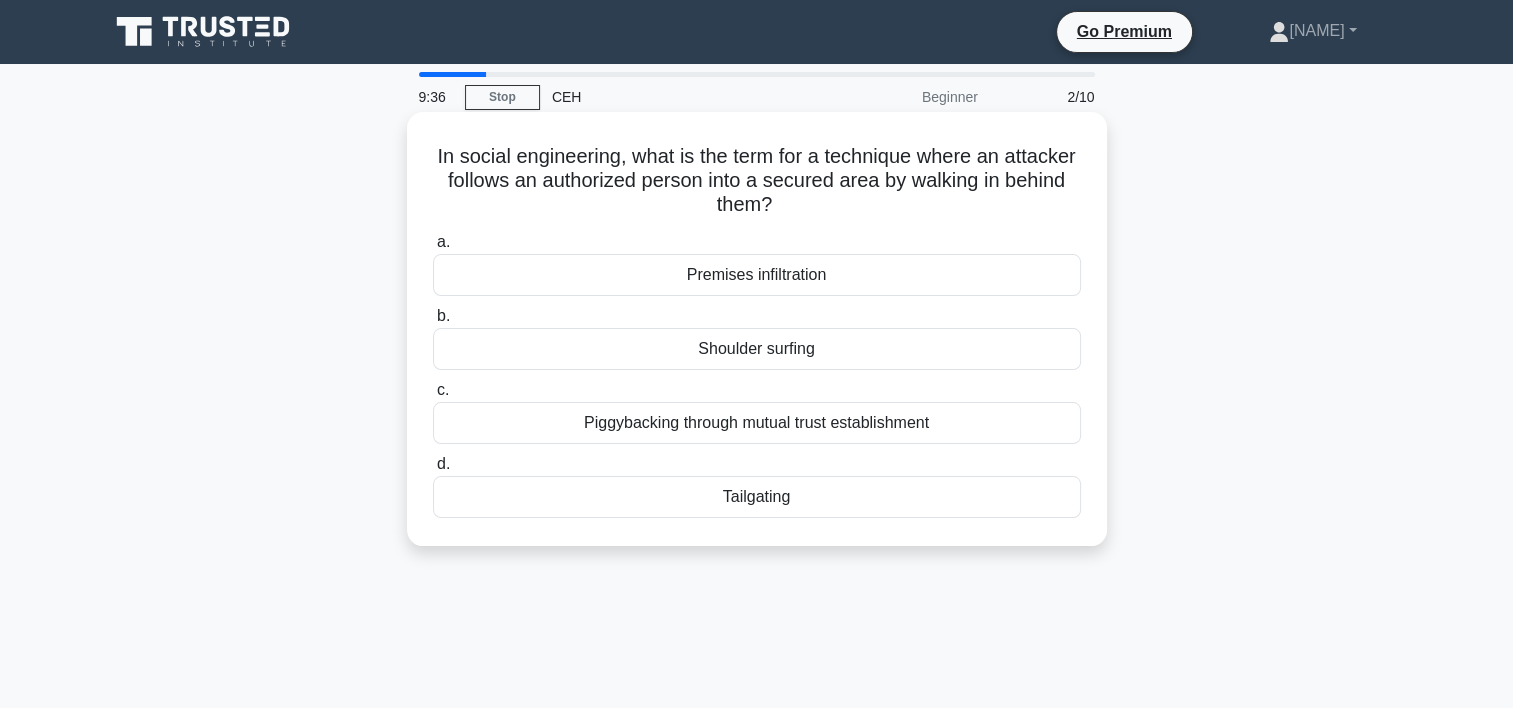 click on "Tailgating" at bounding box center (757, 497) 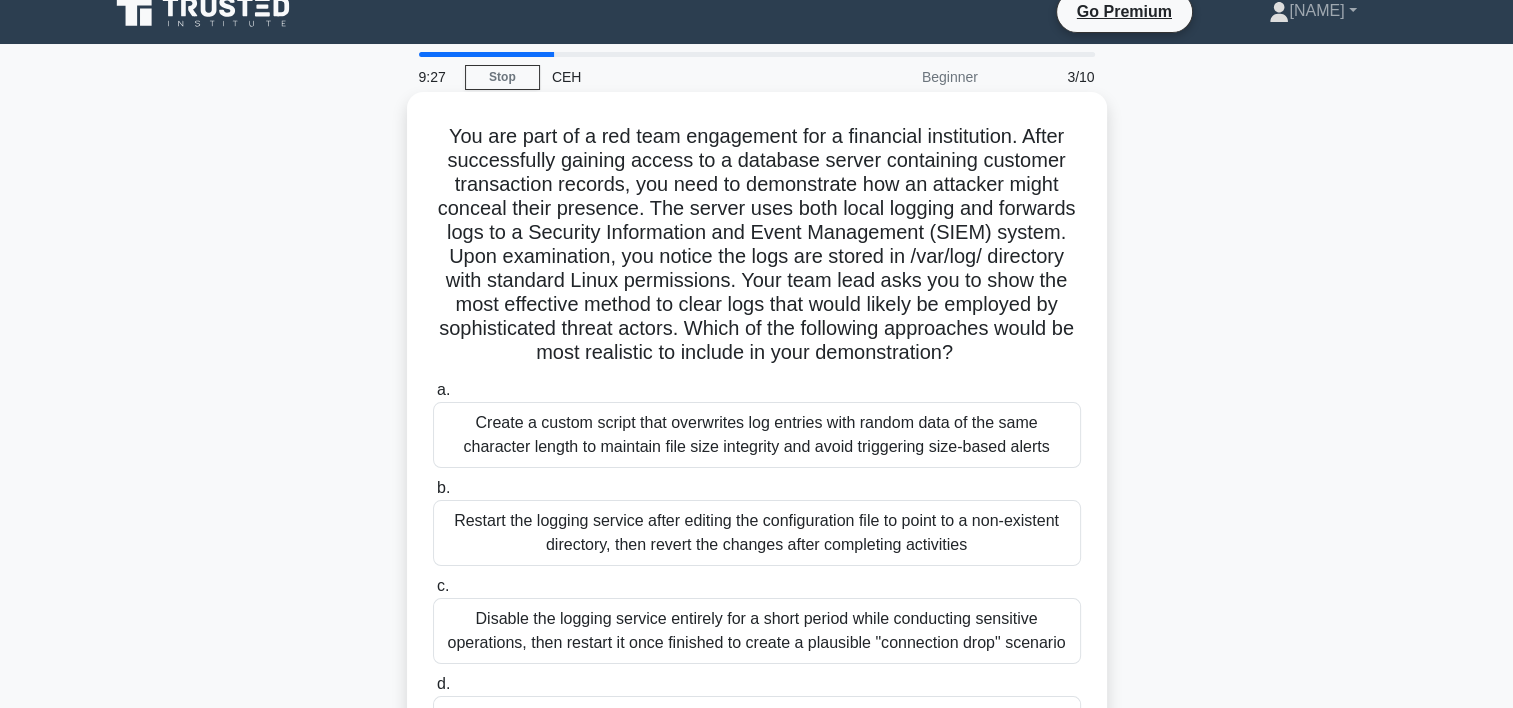 scroll, scrollTop: 22, scrollLeft: 0, axis: vertical 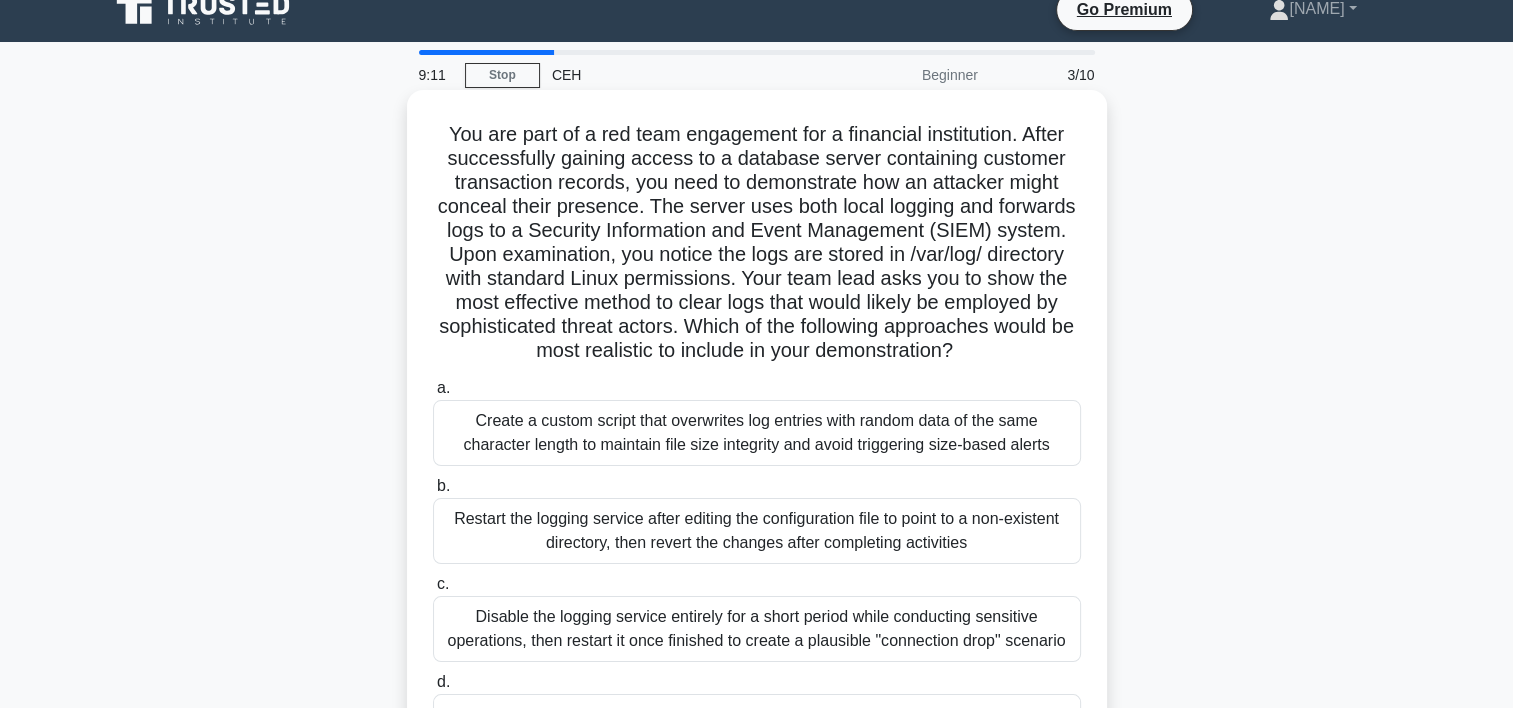 drag, startPoint x: 647, startPoint y: 207, endPoint x: 994, endPoint y: 346, distance: 373.80475 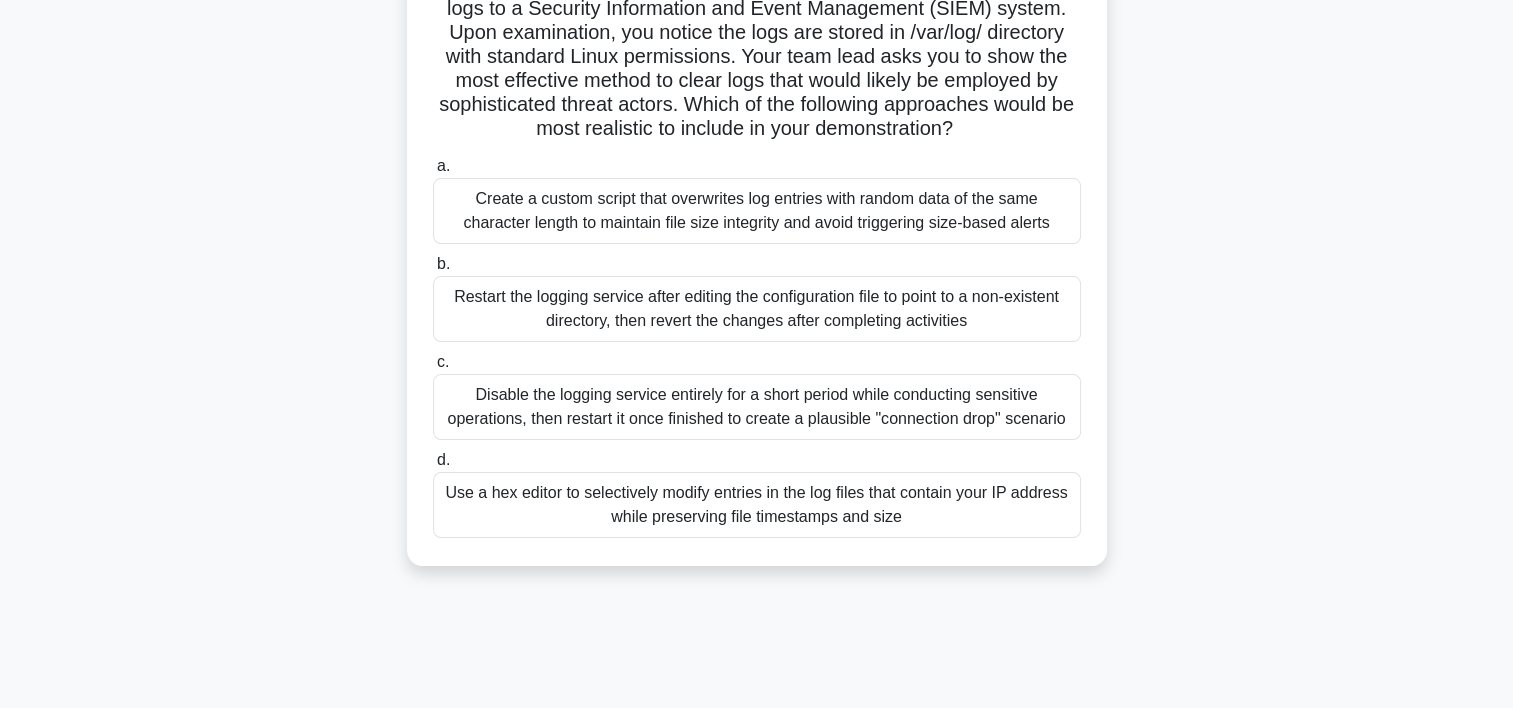 scroll, scrollTop: 278, scrollLeft: 0, axis: vertical 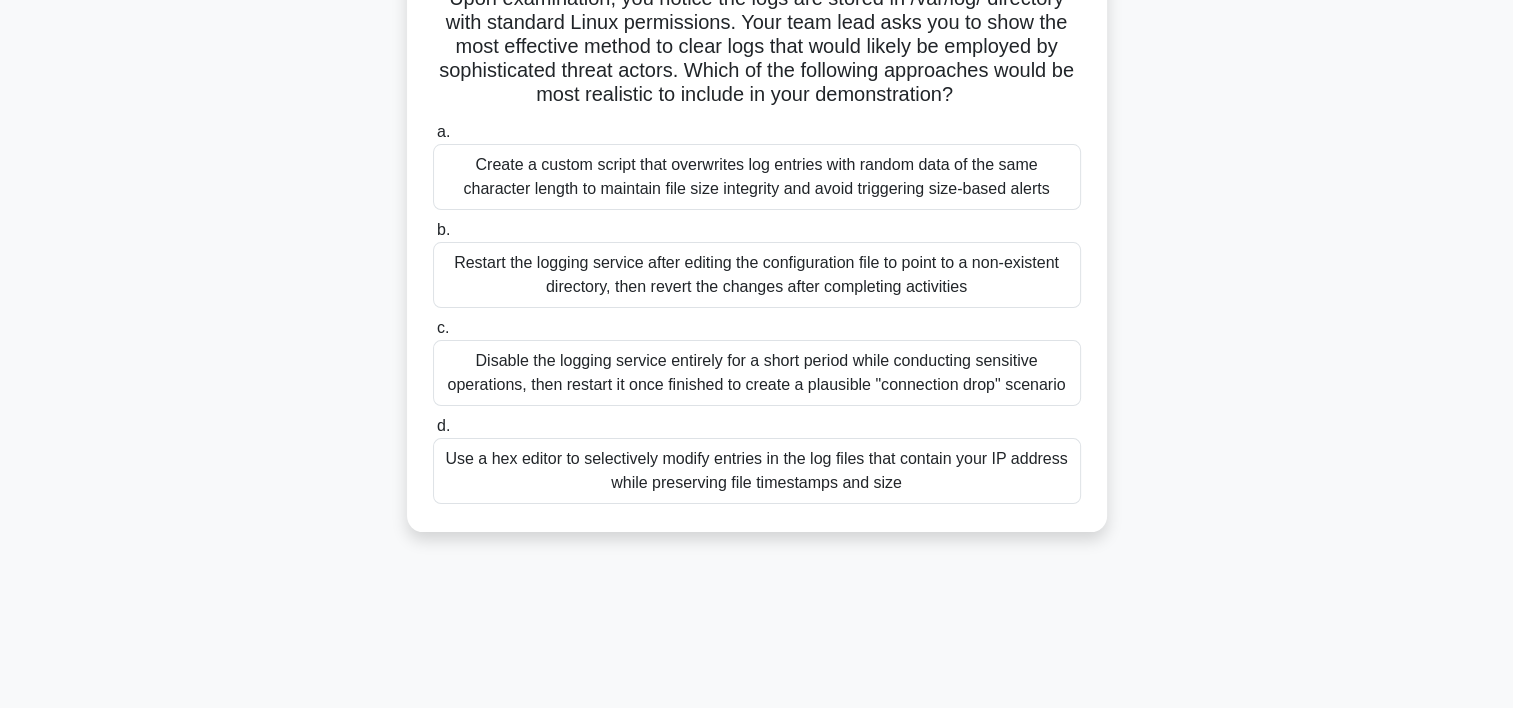 click on "Create a custom script that overwrites log entries with random data of the same character length to maintain file size integrity and avoid triggering size-based alerts" at bounding box center (757, 177) 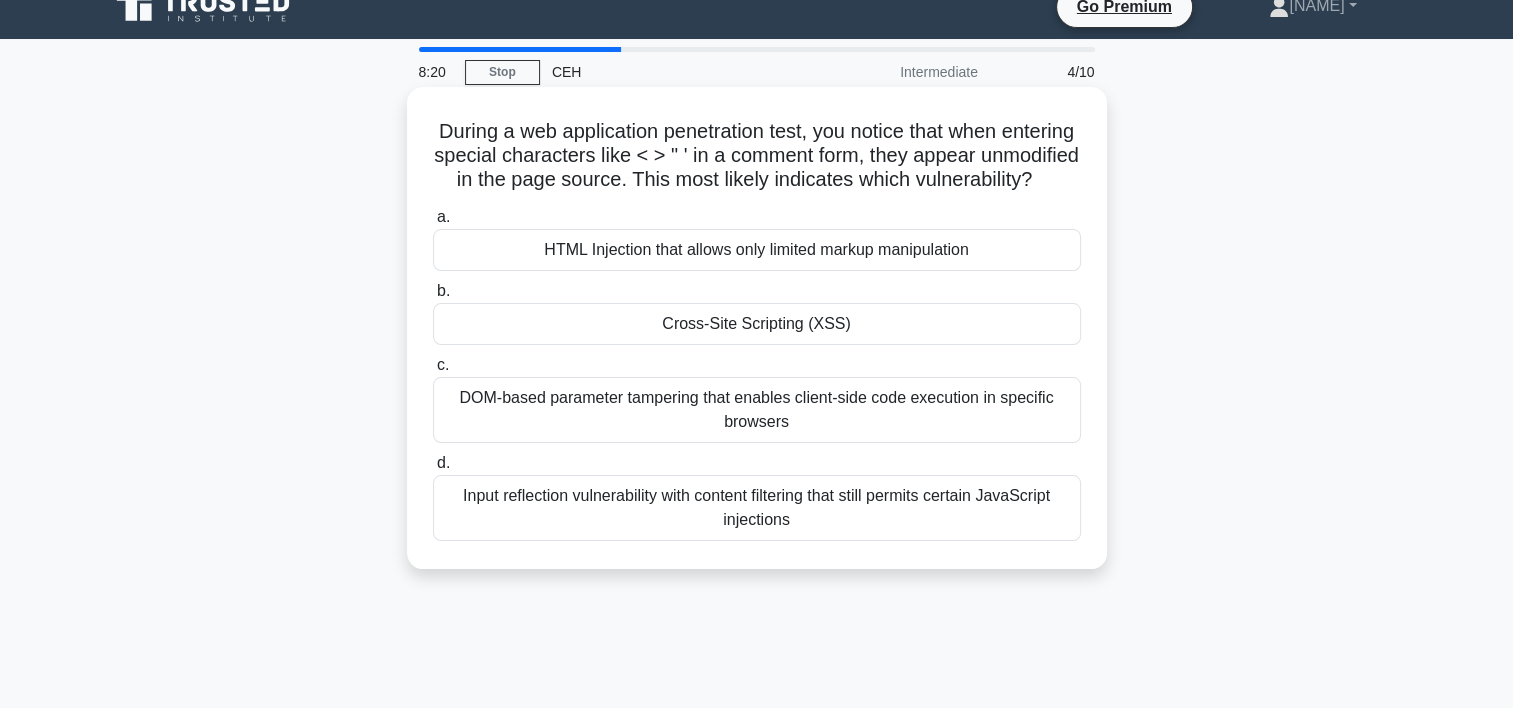scroll, scrollTop: 24, scrollLeft: 0, axis: vertical 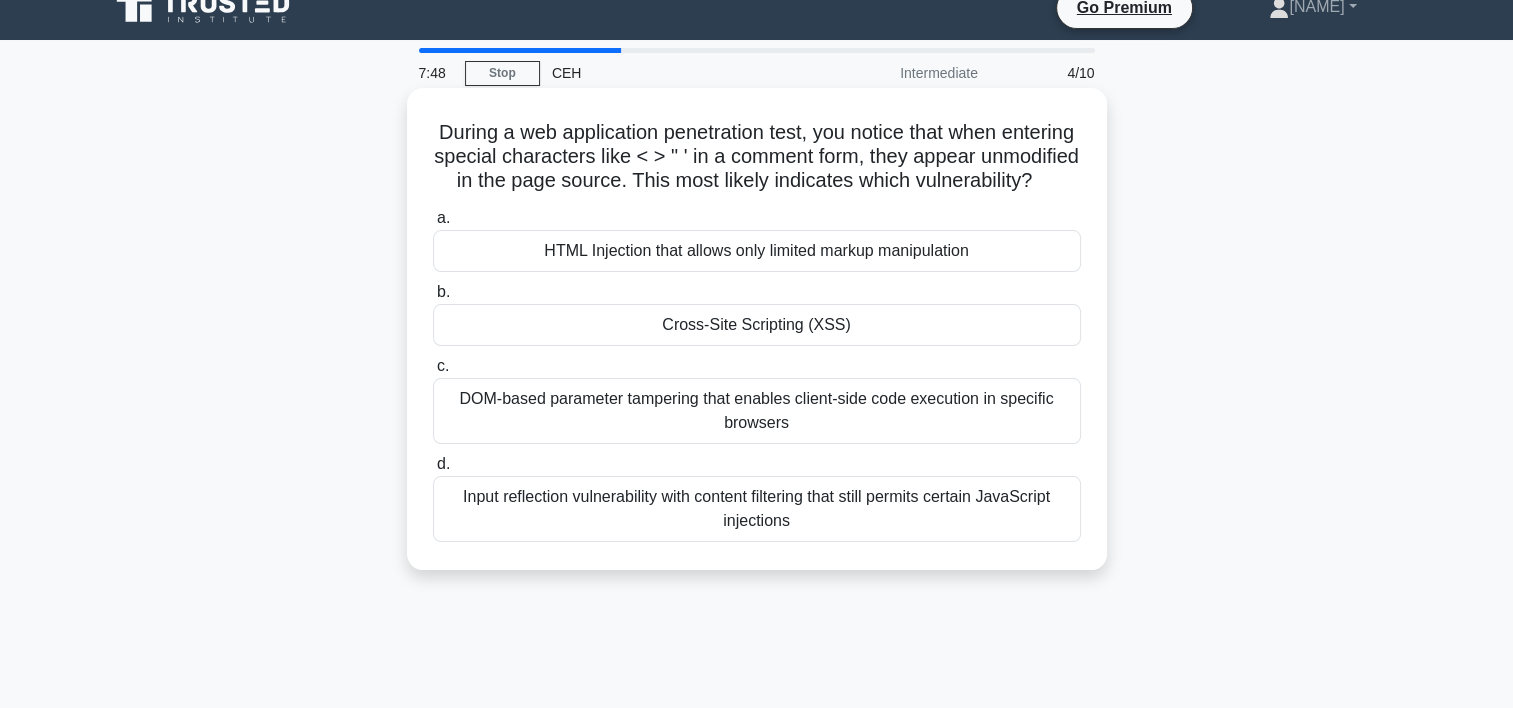 drag, startPoint x: 466, startPoint y: 132, endPoint x: 845, endPoint y: 197, distance: 384.53348 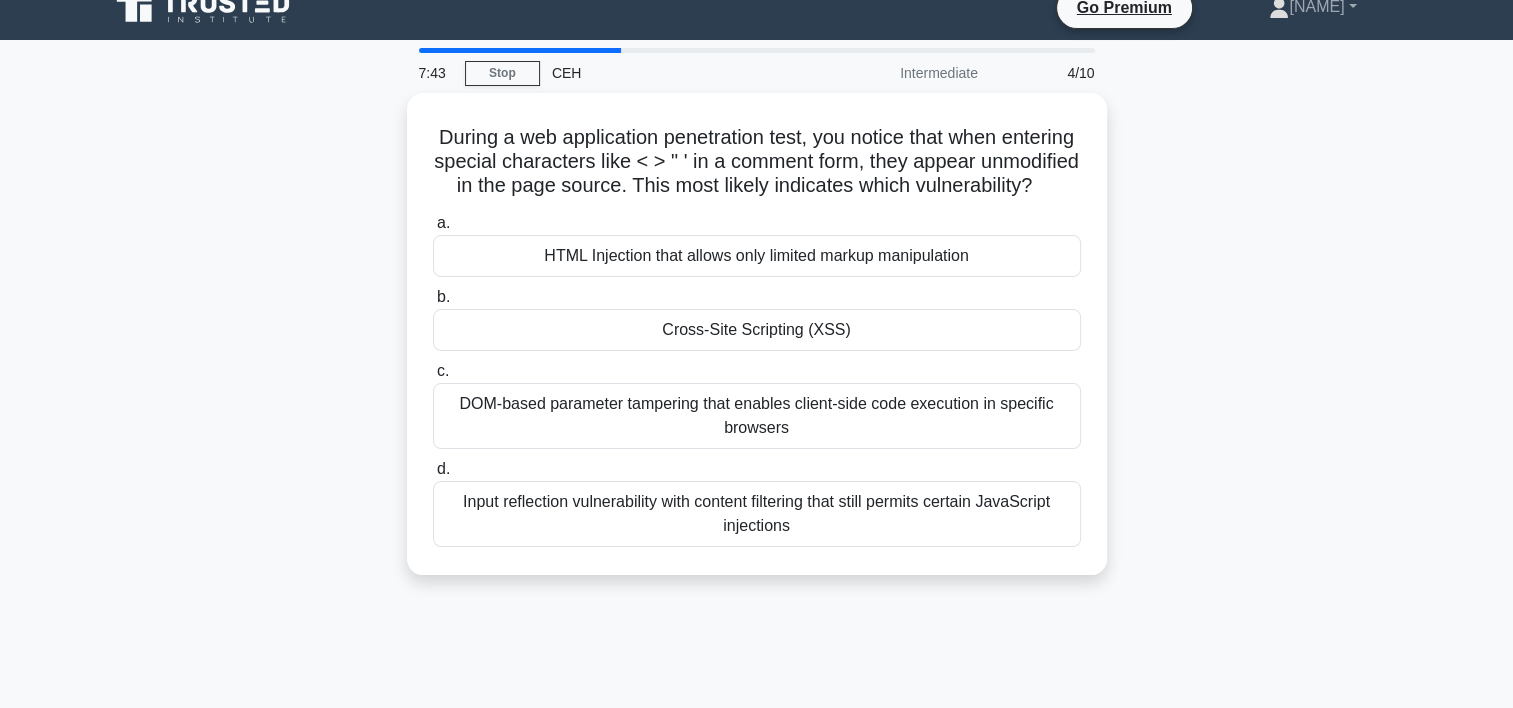click on "During a web application penetration test, you notice that when entering special characters like < > " ' in a comment form, they appear unmodified in the page source. This most likely indicates which vulnerability?
.spinner_0XTQ{transform-origin:center;animation:spinner_y6GP .75s linear infinite}@keyframes spinner_y6GP{100%{transform:rotate(360deg)}}
a.
b. c. d." at bounding box center [757, 346] 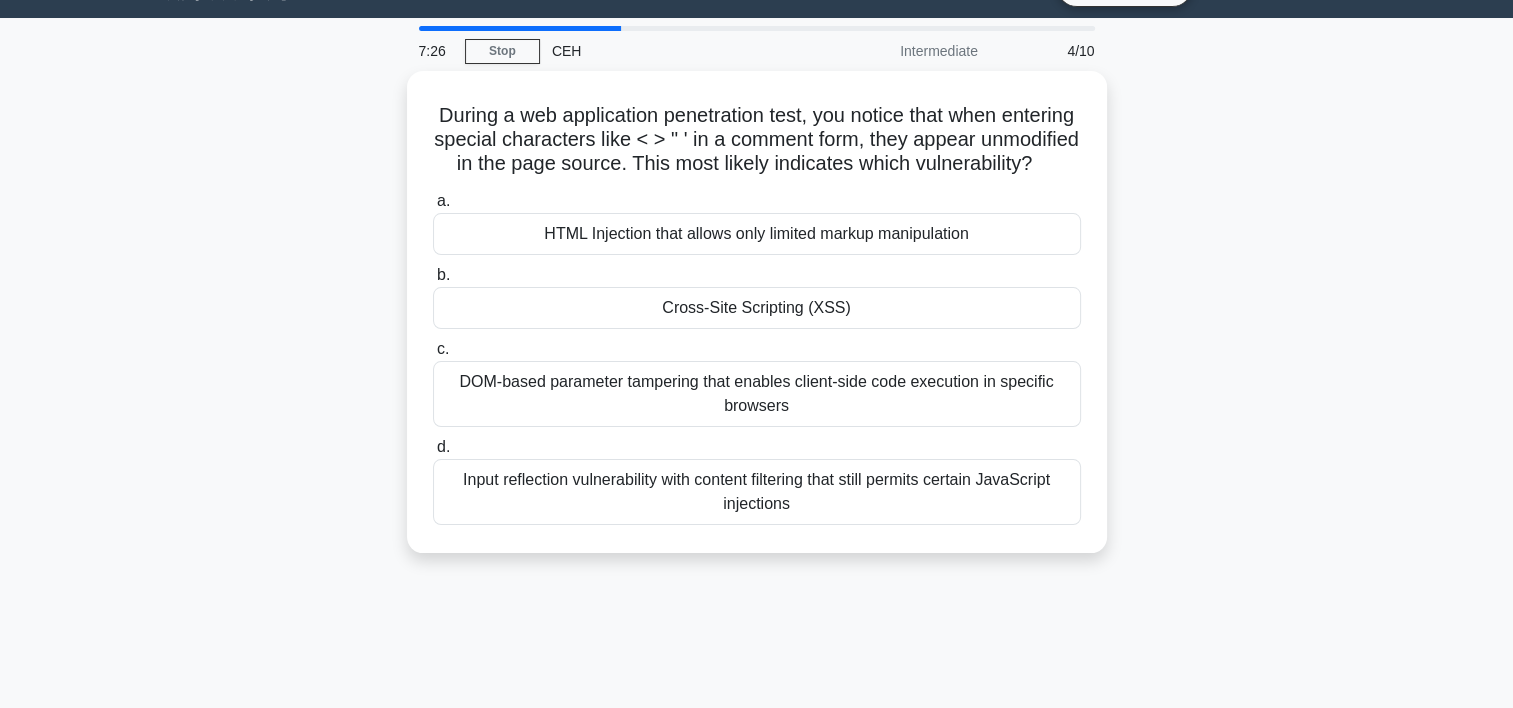 scroll, scrollTop: 62, scrollLeft: 0, axis: vertical 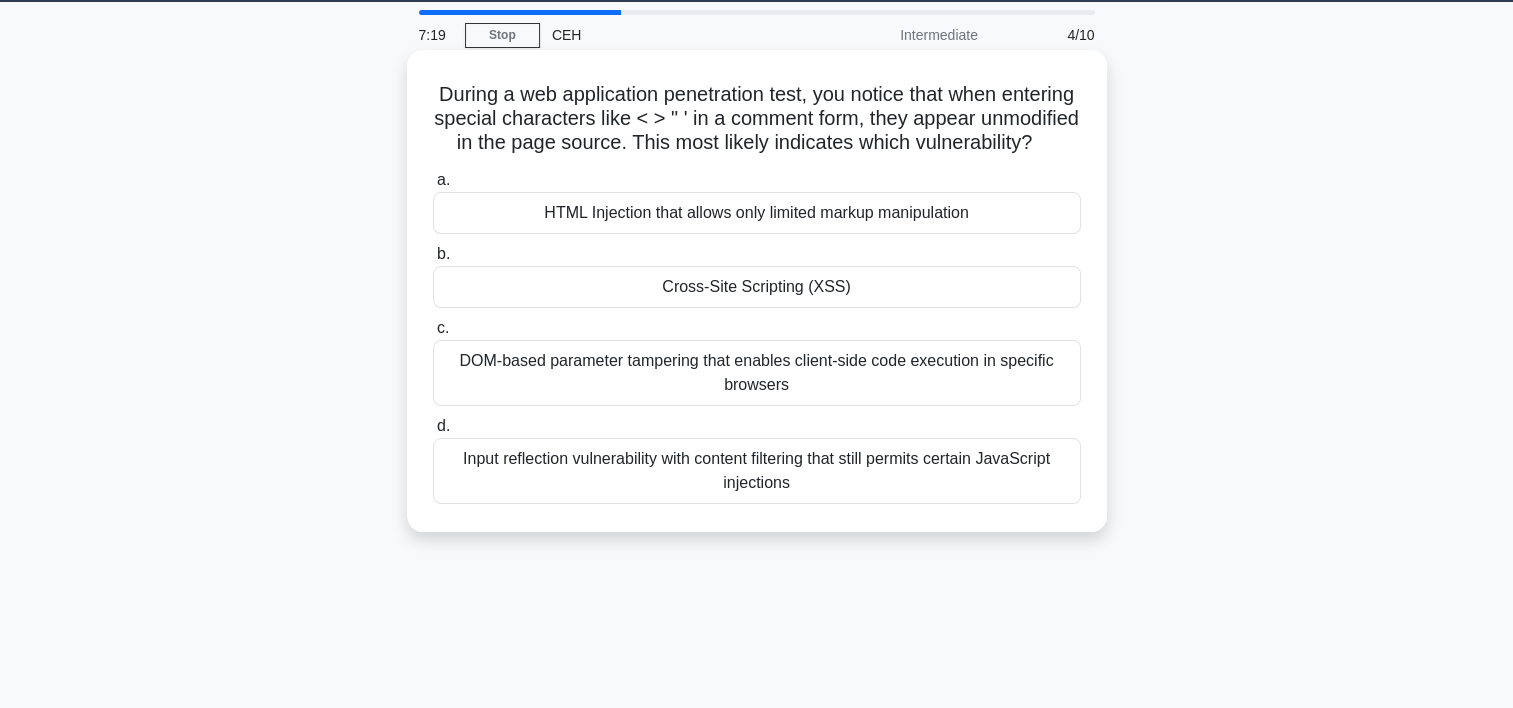 drag, startPoint x: 466, startPoint y: 92, endPoint x: 873, endPoint y: 166, distance: 413.67258 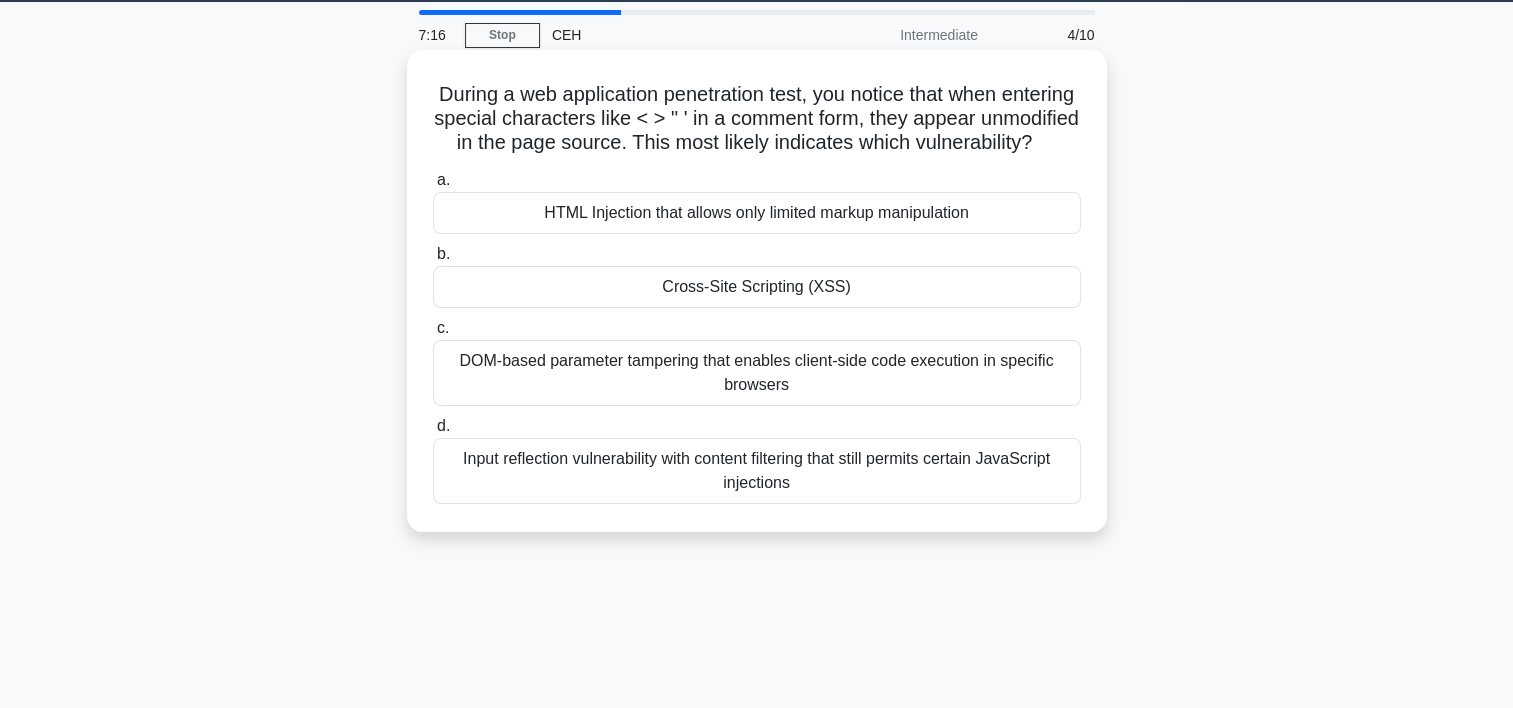 click on "Cross-Site Scripting (XSS)" at bounding box center (757, 287) 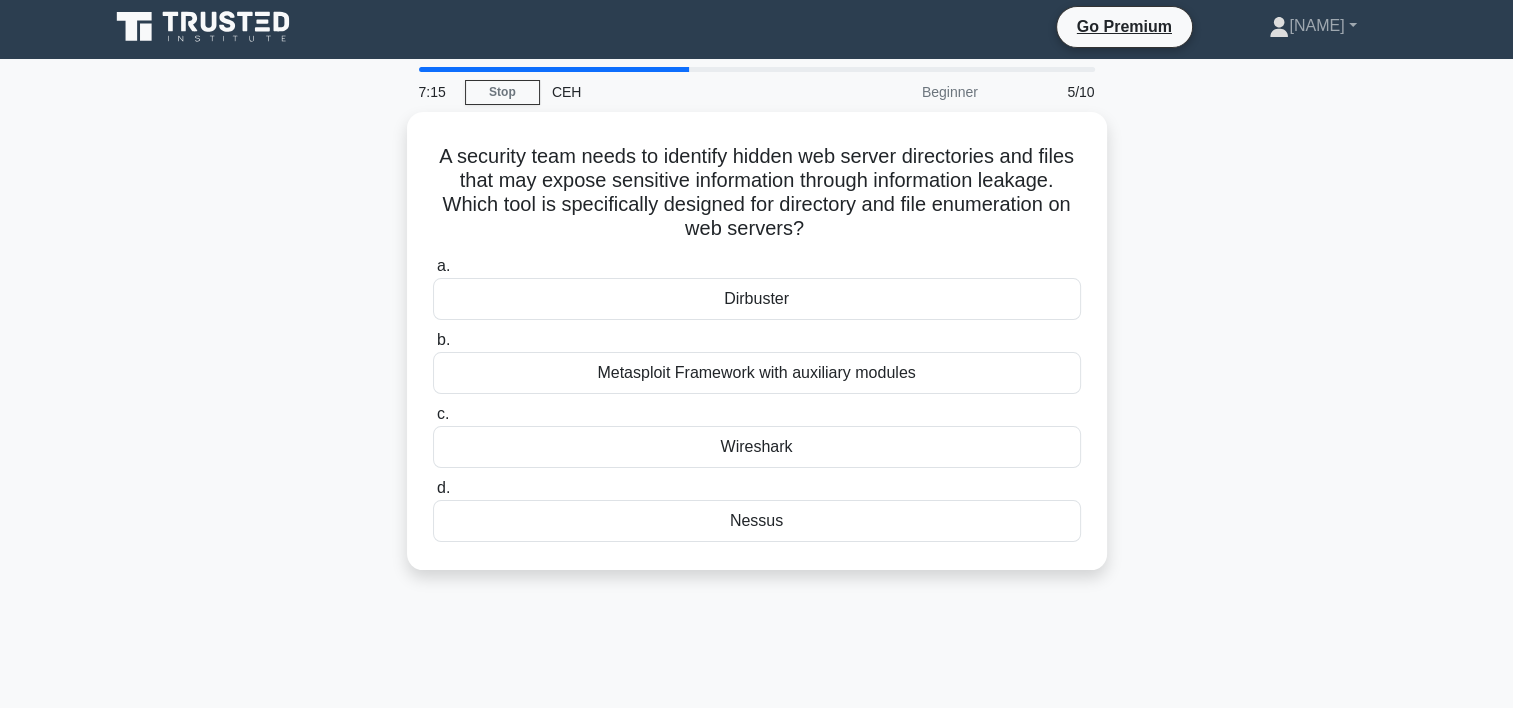 scroll, scrollTop: 0, scrollLeft: 0, axis: both 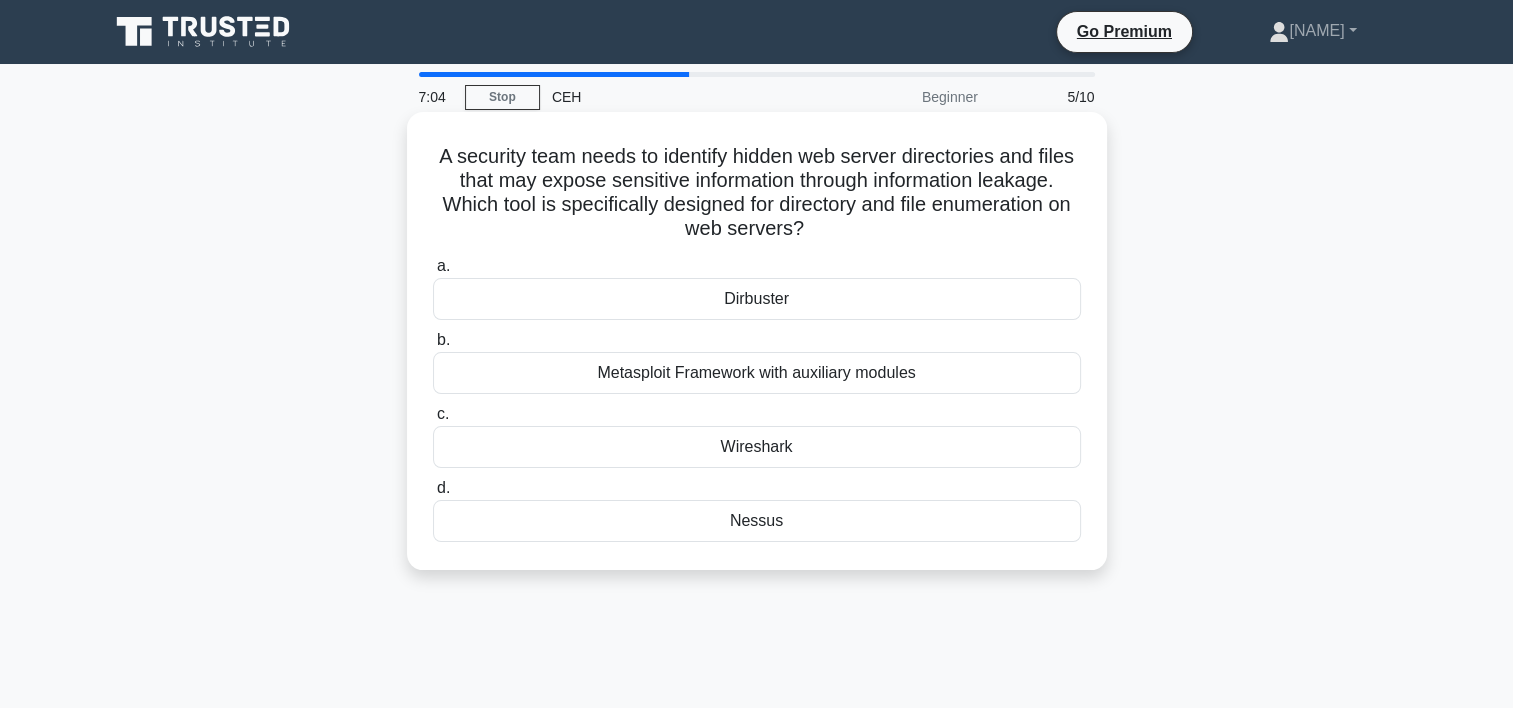 drag, startPoint x: 444, startPoint y: 150, endPoint x: 959, endPoint y: 222, distance: 520.00867 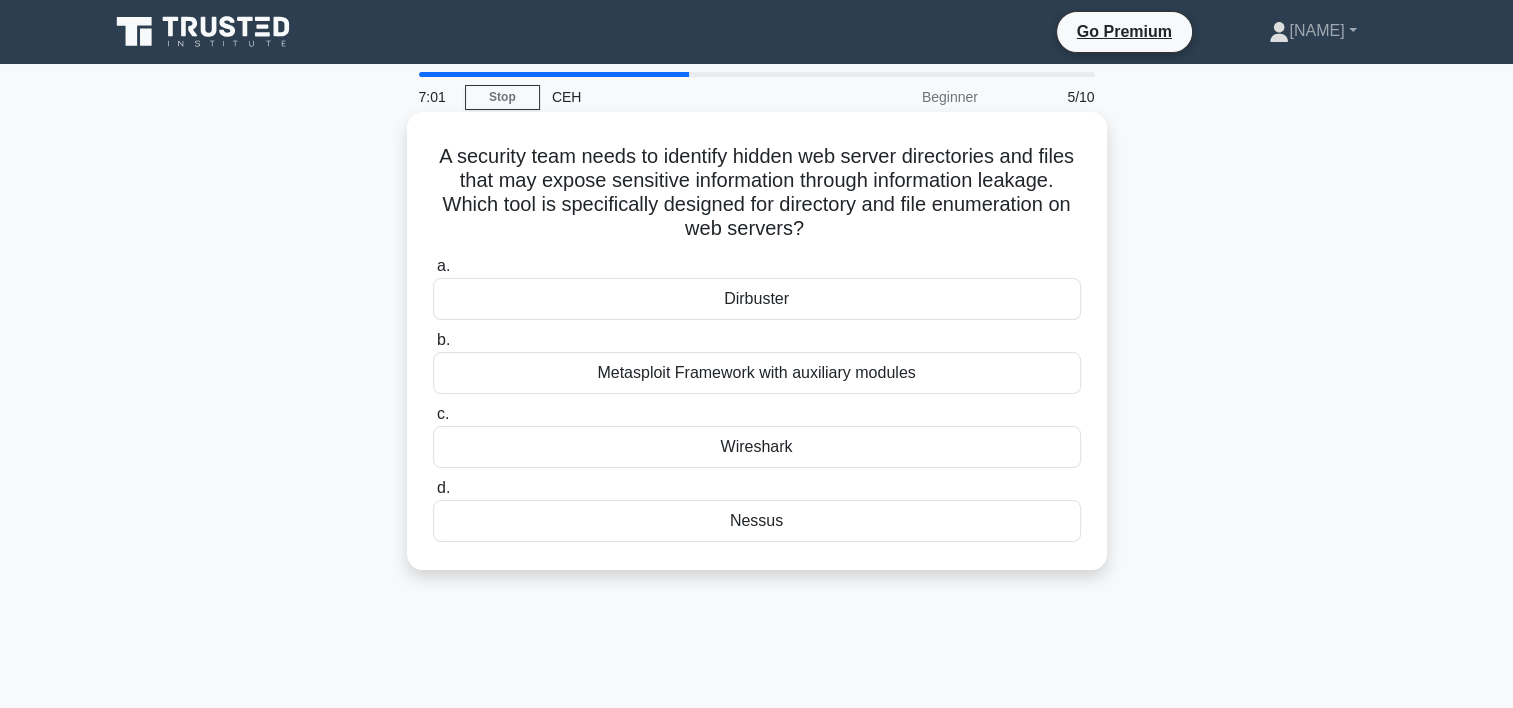 drag, startPoint x: 959, startPoint y: 222, endPoint x: 845, endPoint y: 304, distance: 140.42792 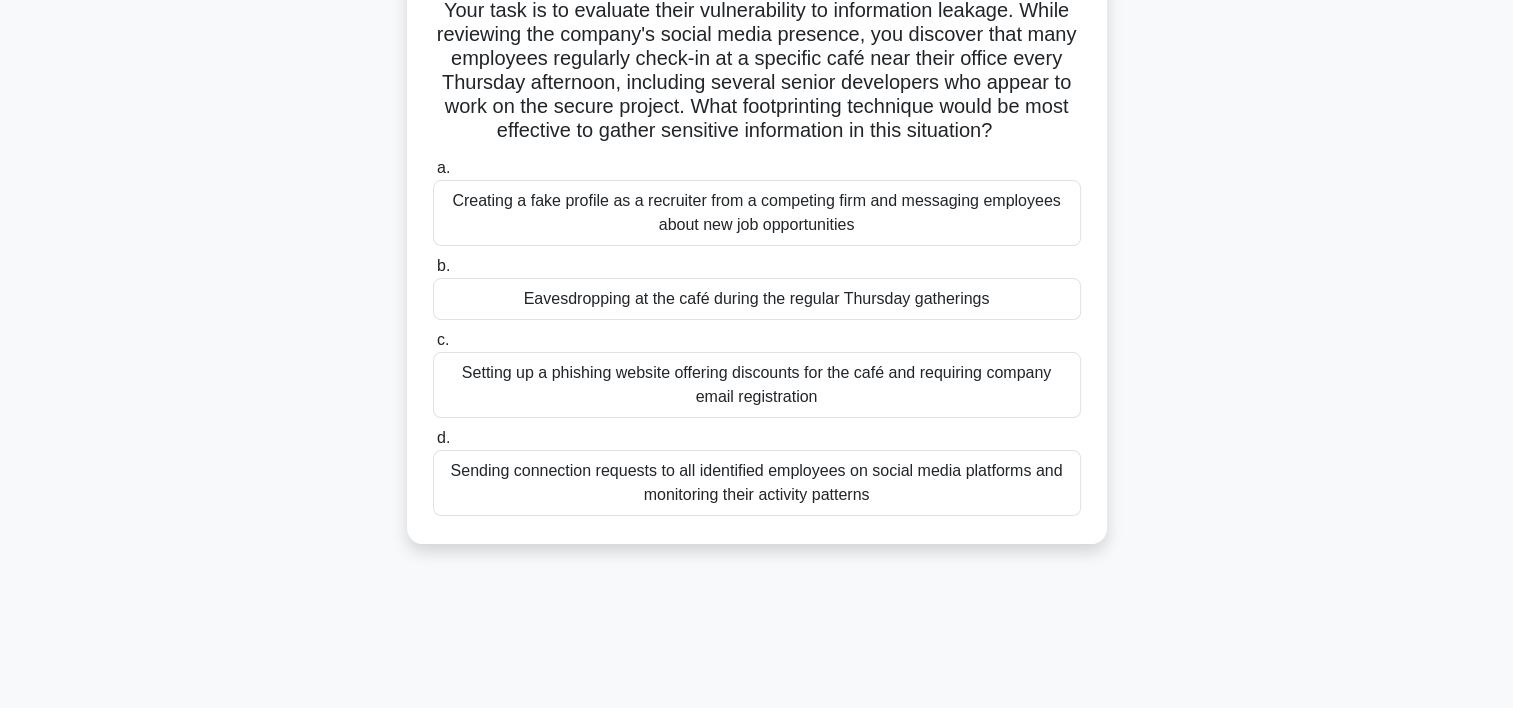scroll, scrollTop: 215, scrollLeft: 0, axis: vertical 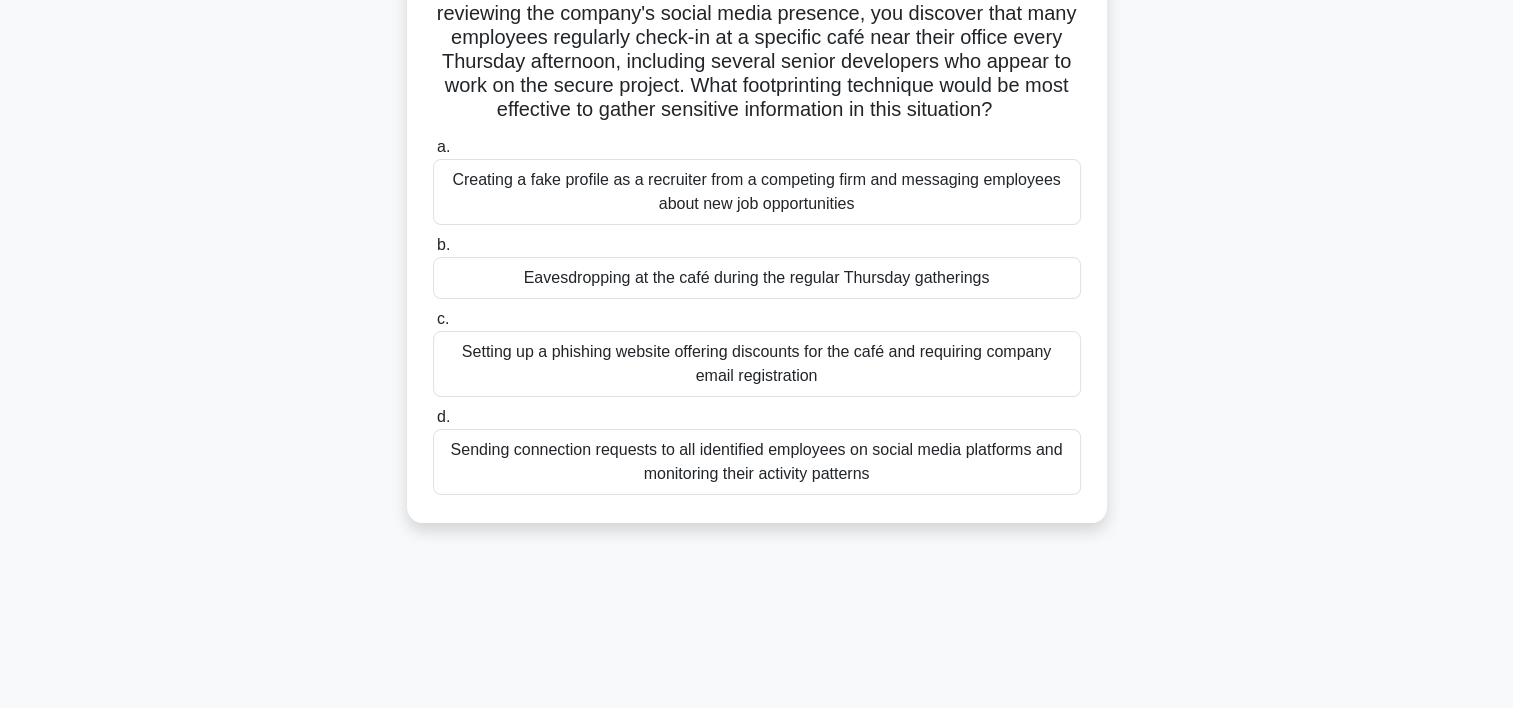 click on "Eavesdropping at the café during the regular Thursday gatherings" at bounding box center [757, 278] 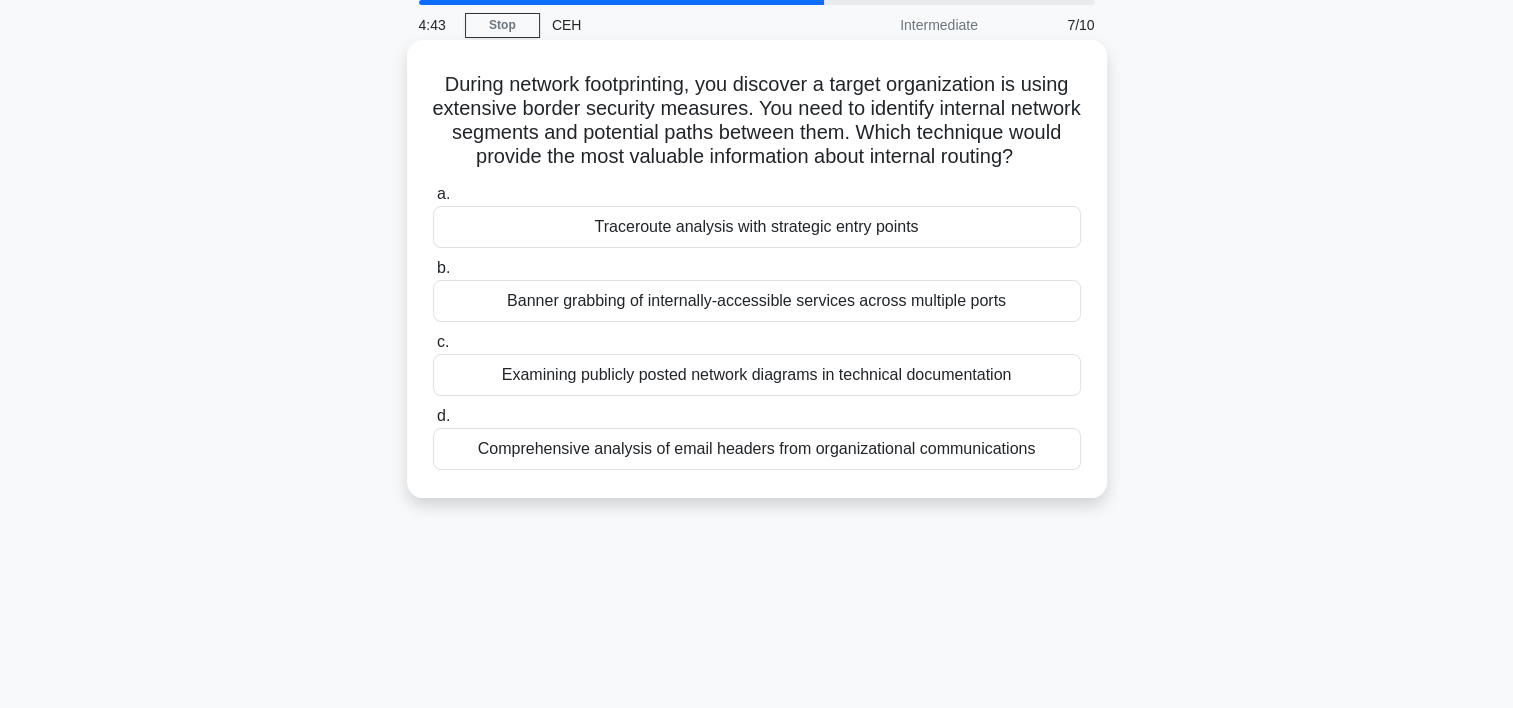 scroll, scrollTop: 76, scrollLeft: 0, axis: vertical 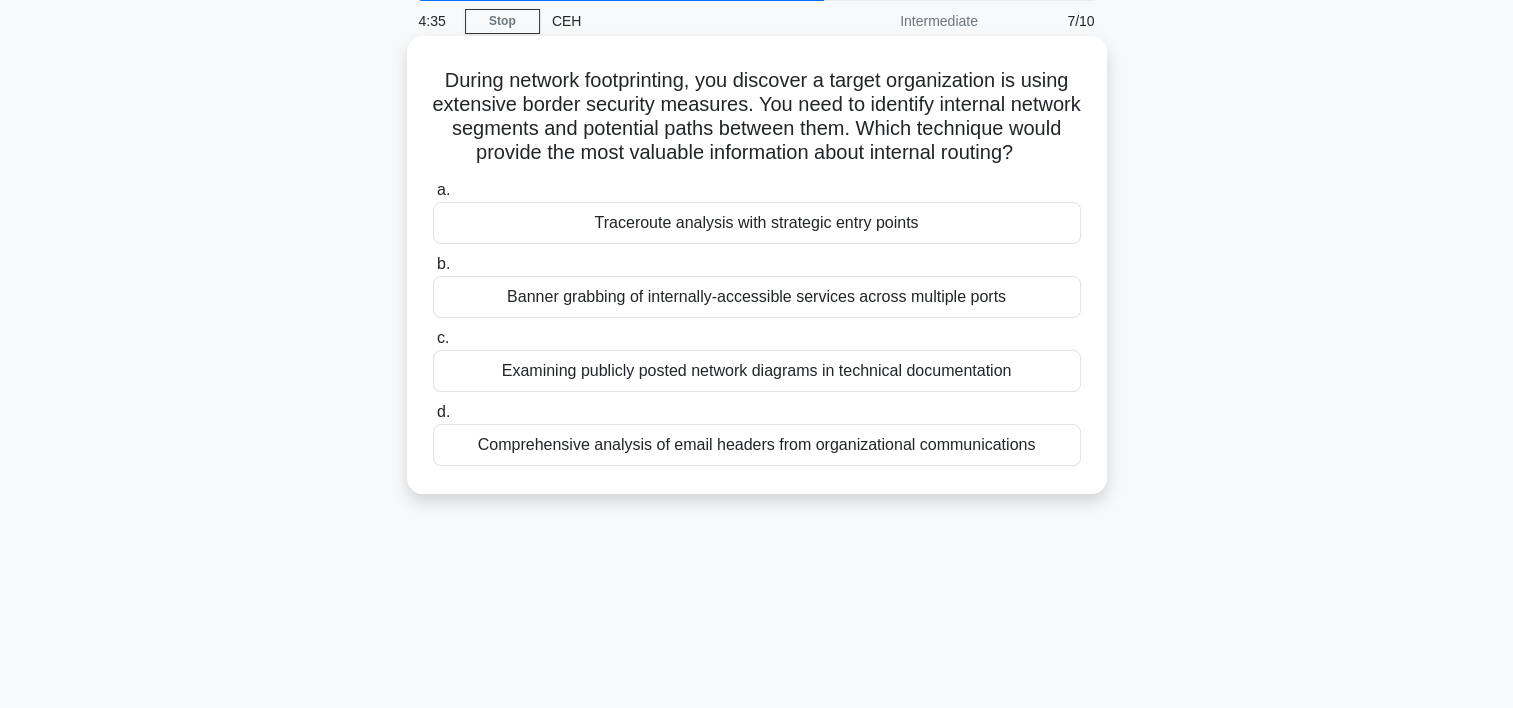 click on "Banner grabbing of internally-accessible services across multiple ports" at bounding box center (757, 297) 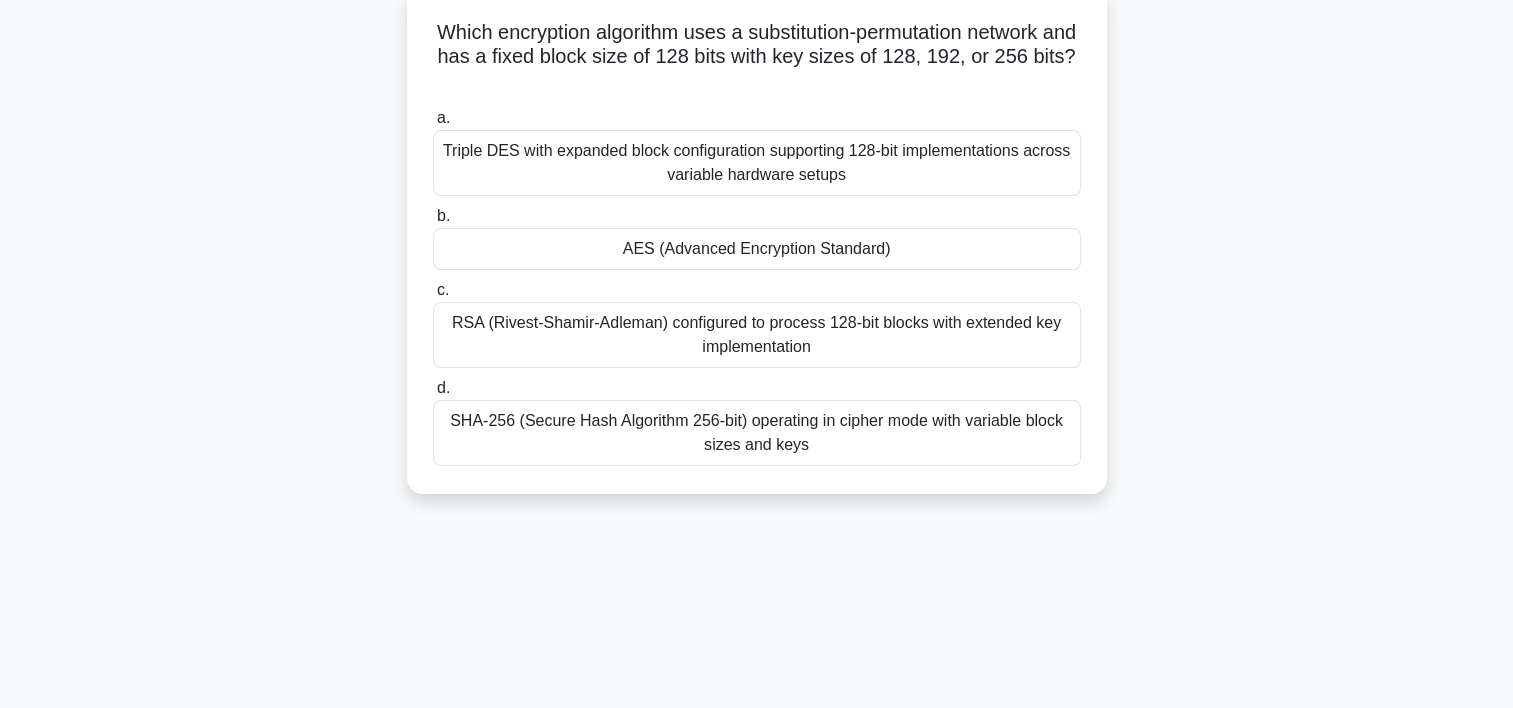 scroll, scrollTop: 128, scrollLeft: 0, axis: vertical 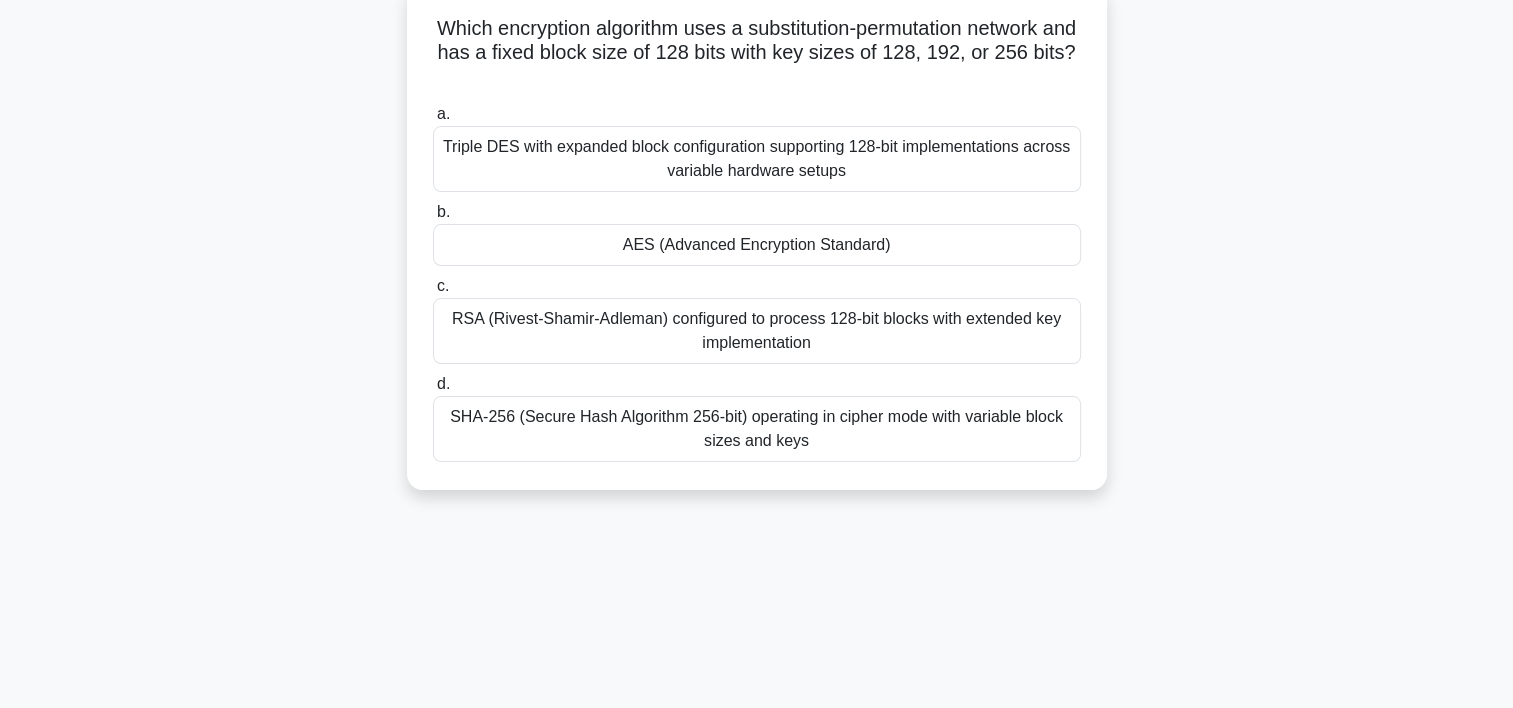 click on "Triple DES with expanded block configuration supporting 128-bit implementations across variable hardware setups" at bounding box center (757, 159) 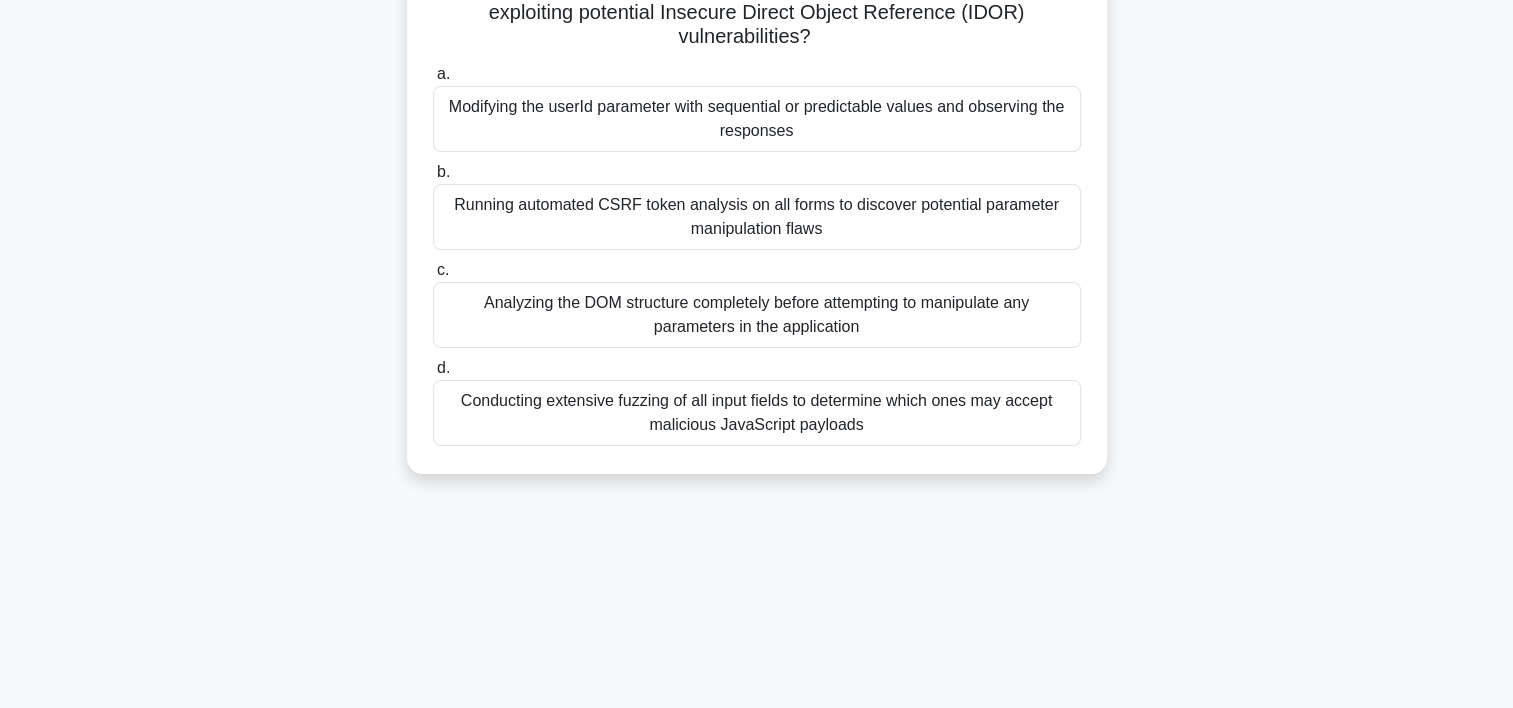 scroll, scrollTop: 292, scrollLeft: 0, axis: vertical 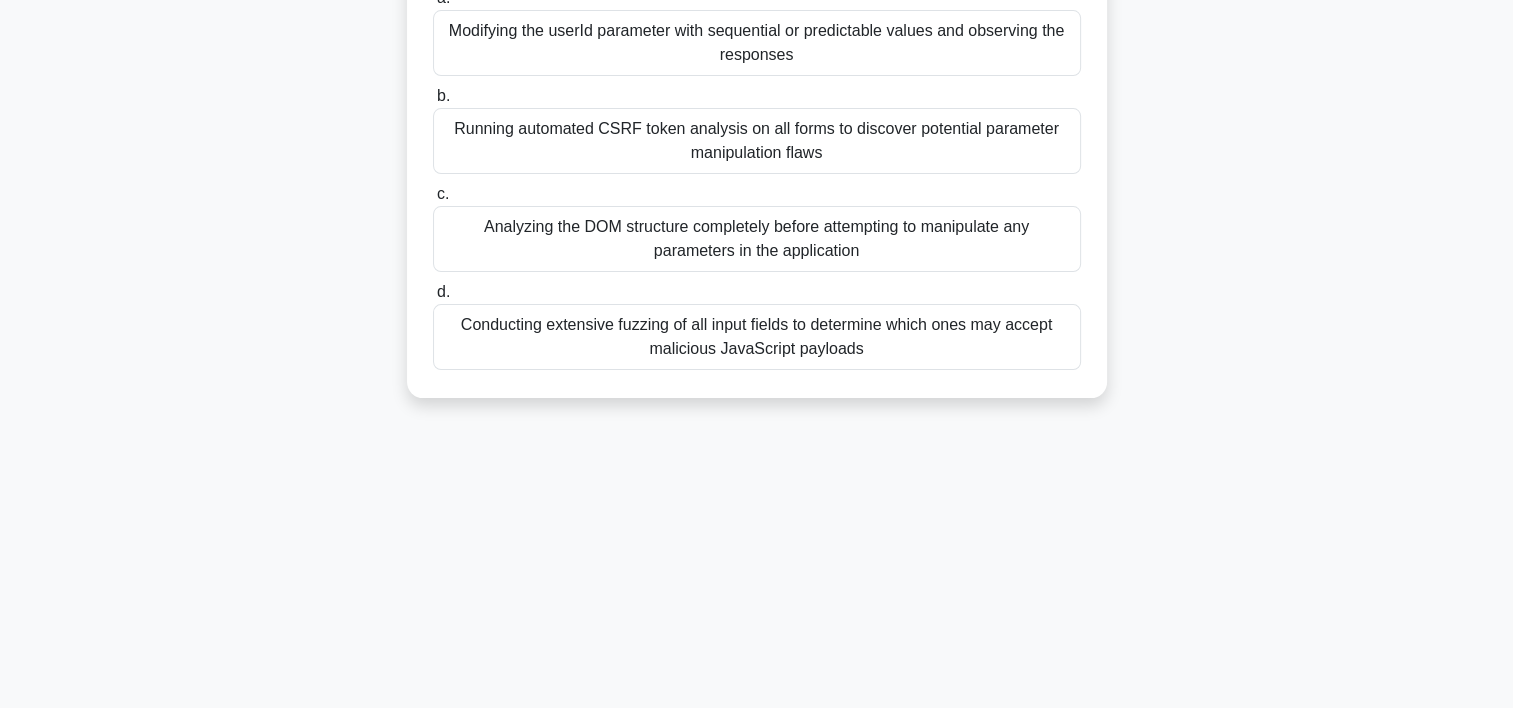 click on "Conducting extensive fuzzing of all input fields to determine which ones may accept malicious JavaScript payloads" at bounding box center (757, 337) 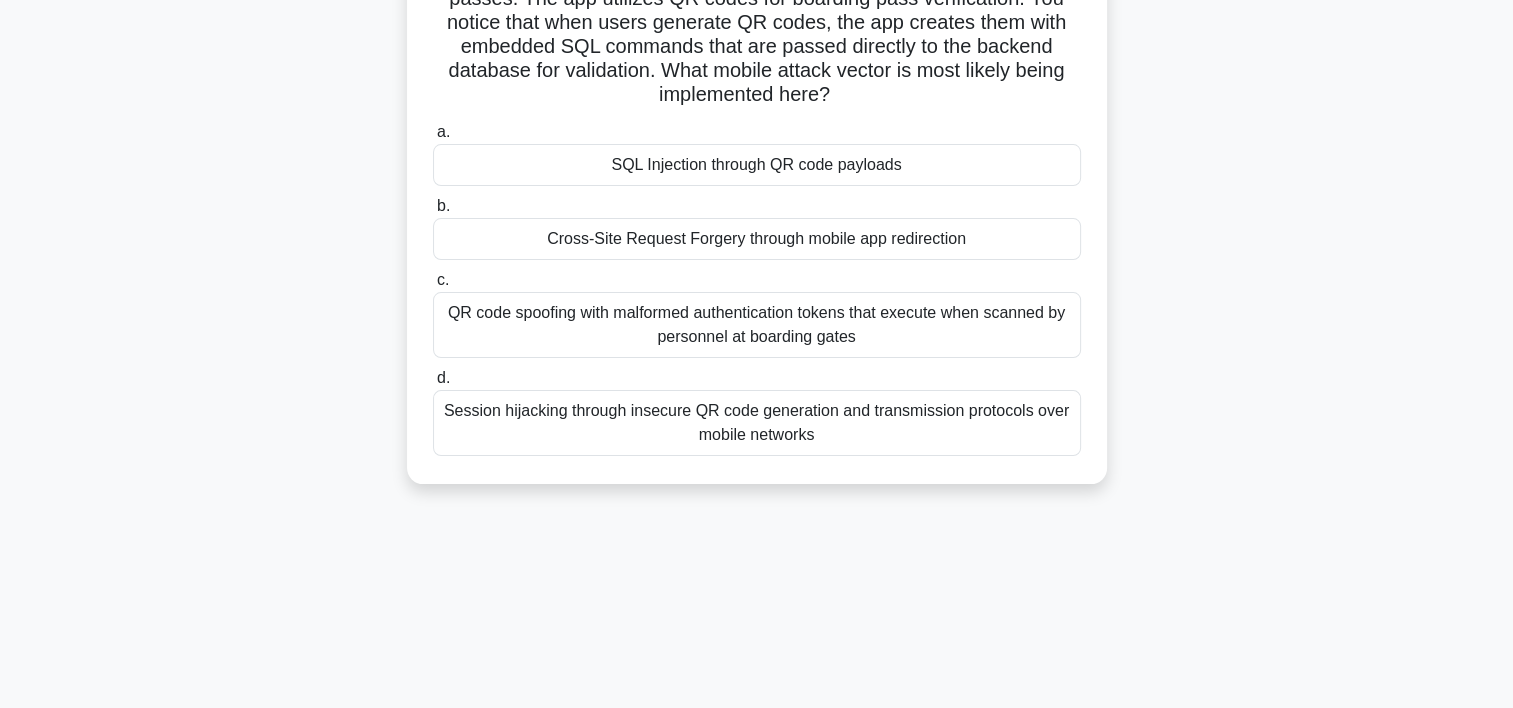 scroll, scrollTop: 0, scrollLeft: 0, axis: both 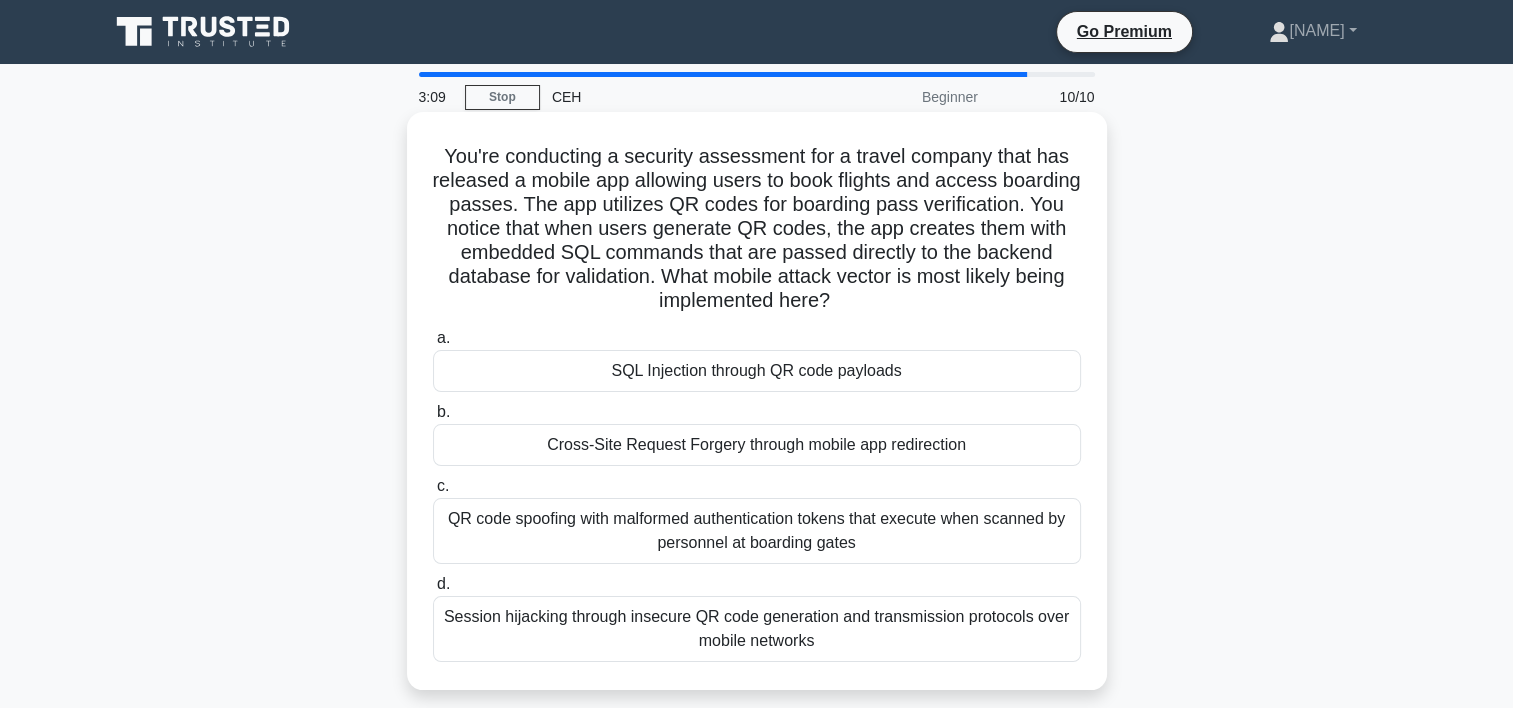 click on "Session hijacking through insecure QR code generation and transmission protocols over mobile networks" at bounding box center (757, 629) 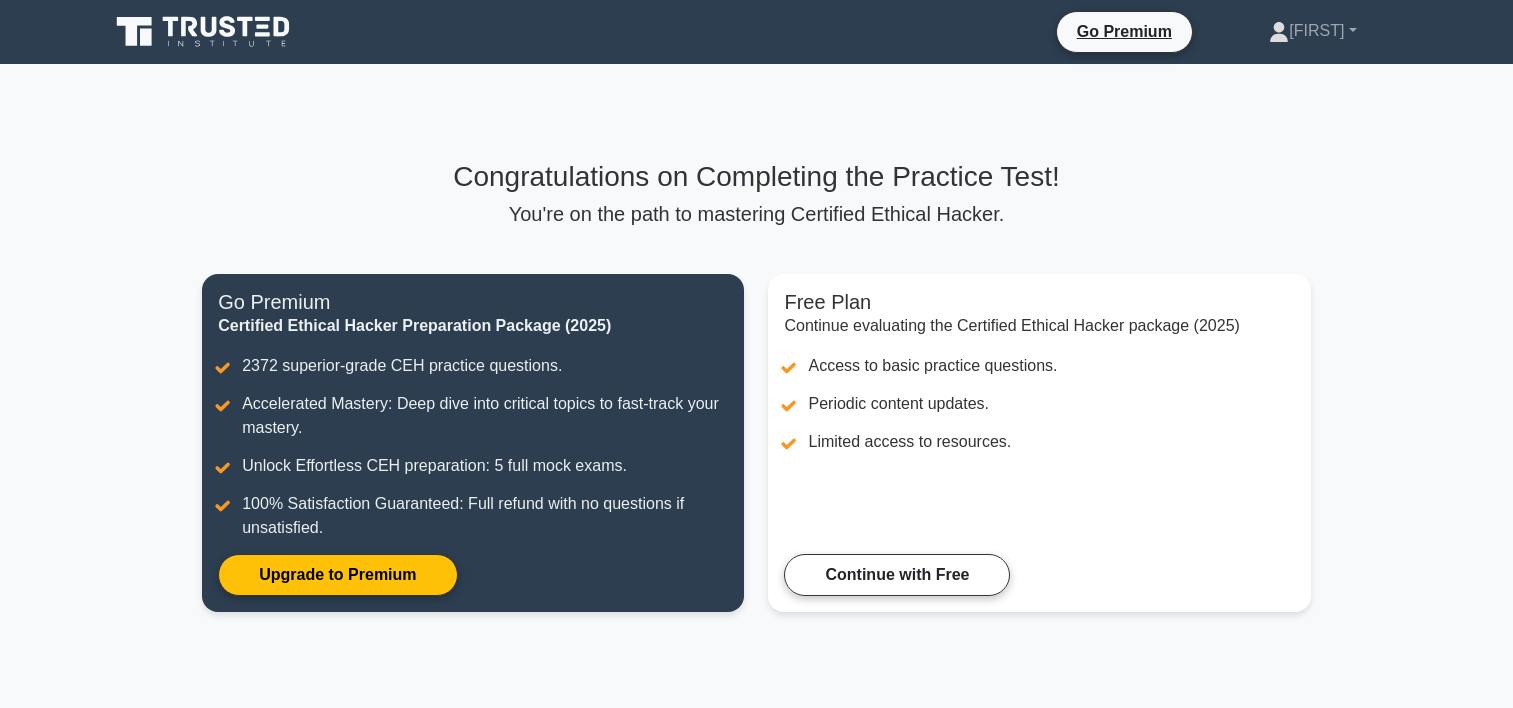 scroll, scrollTop: 156, scrollLeft: 0, axis: vertical 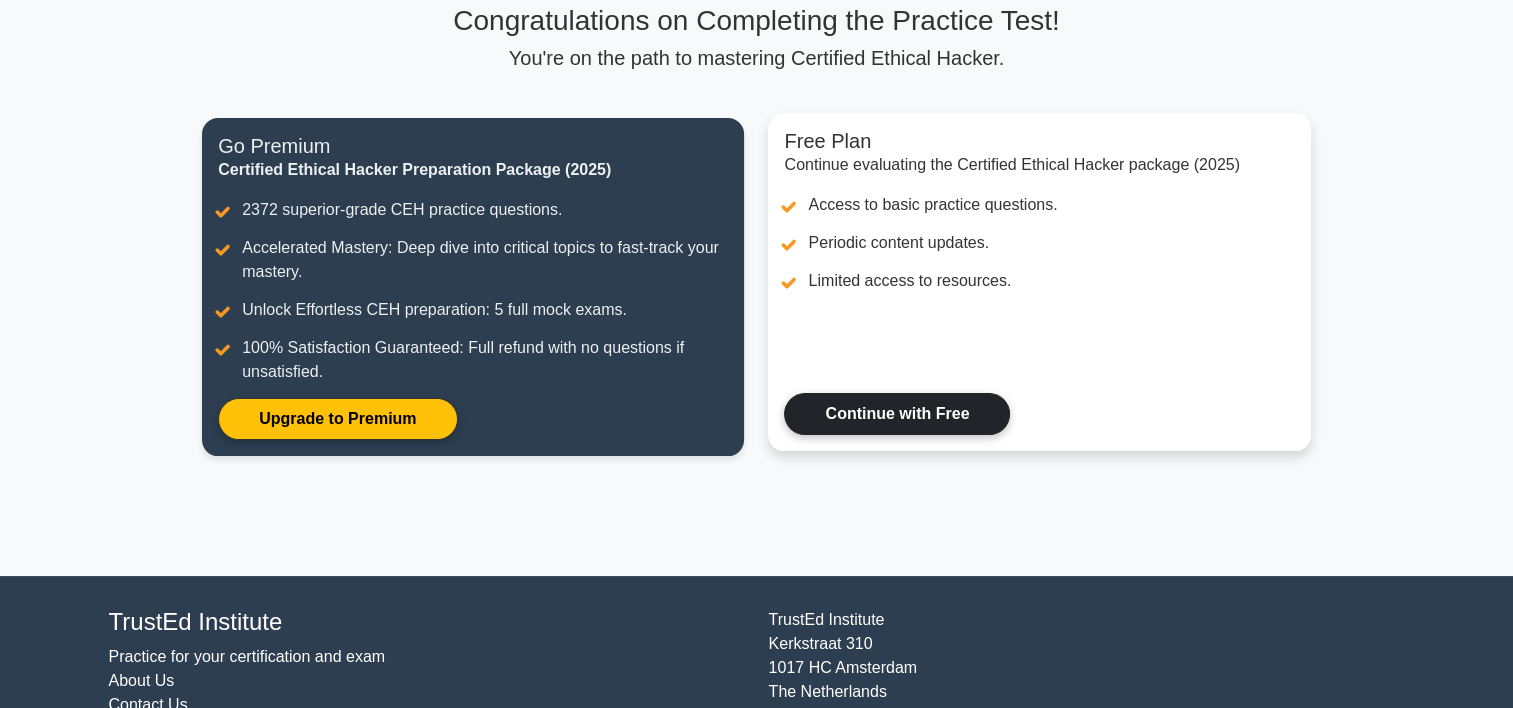 click on "Continue with Free" at bounding box center (897, 414) 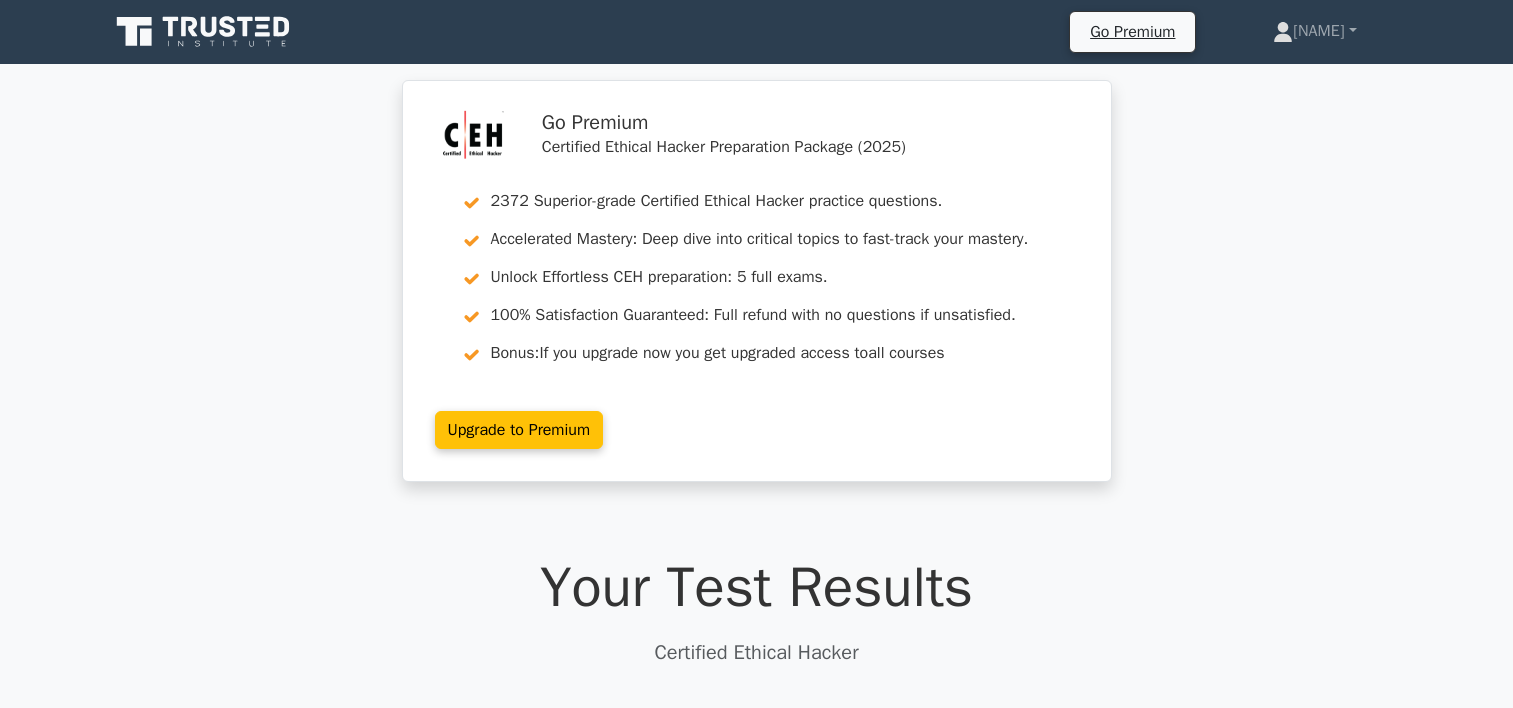 scroll, scrollTop: 0, scrollLeft: 0, axis: both 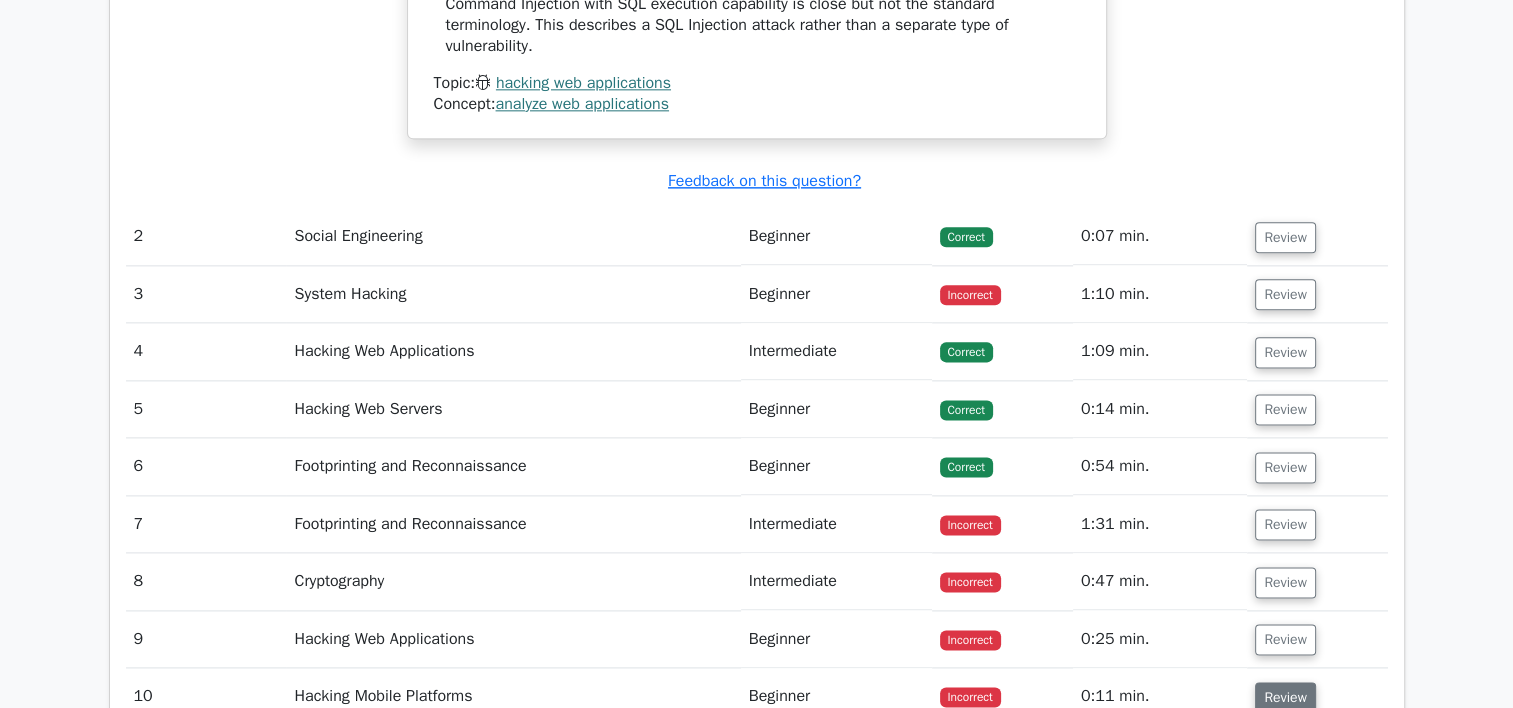 click on "Review" at bounding box center (1285, 697) 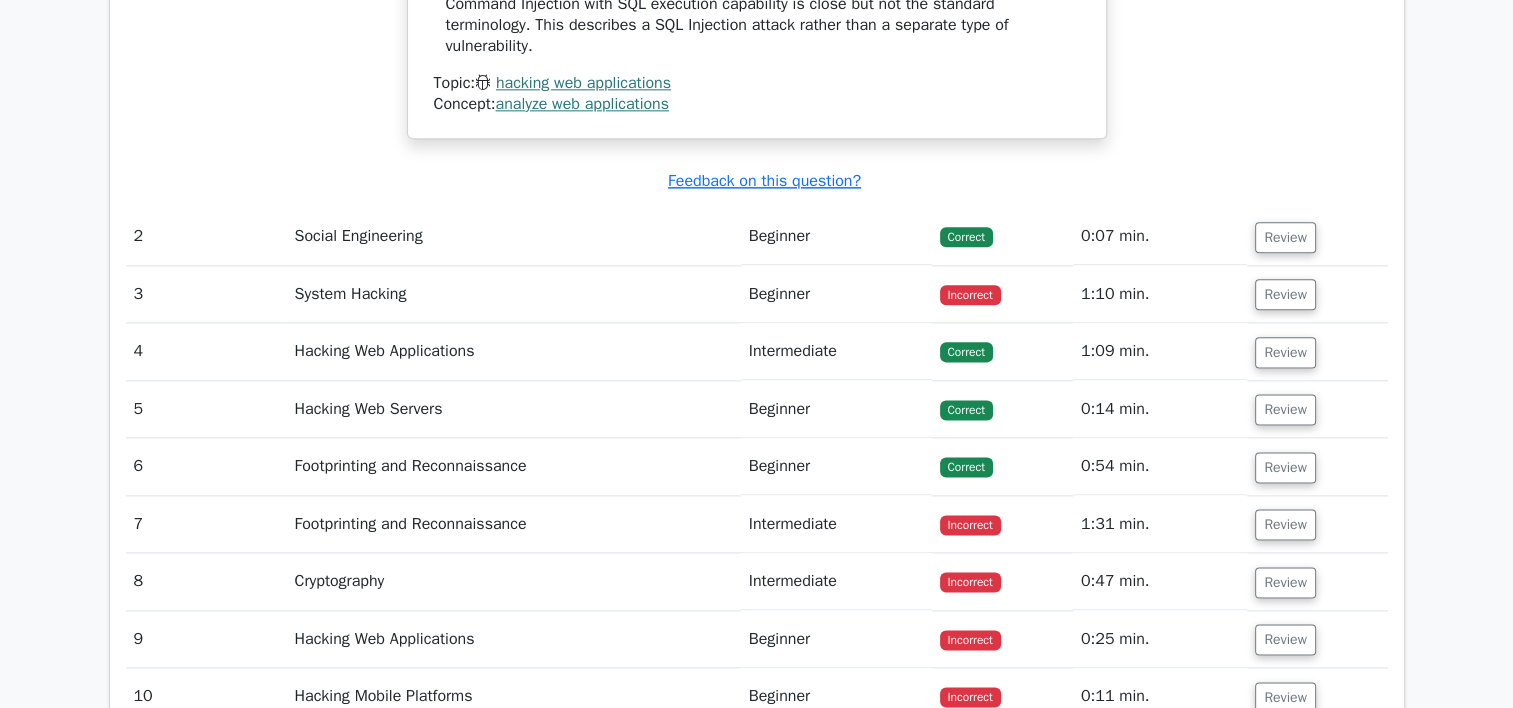 drag, startPoint x: 1300, startPoint y: 634, endPoint x: 1298, endPoint y: 610, distance: 24.083189 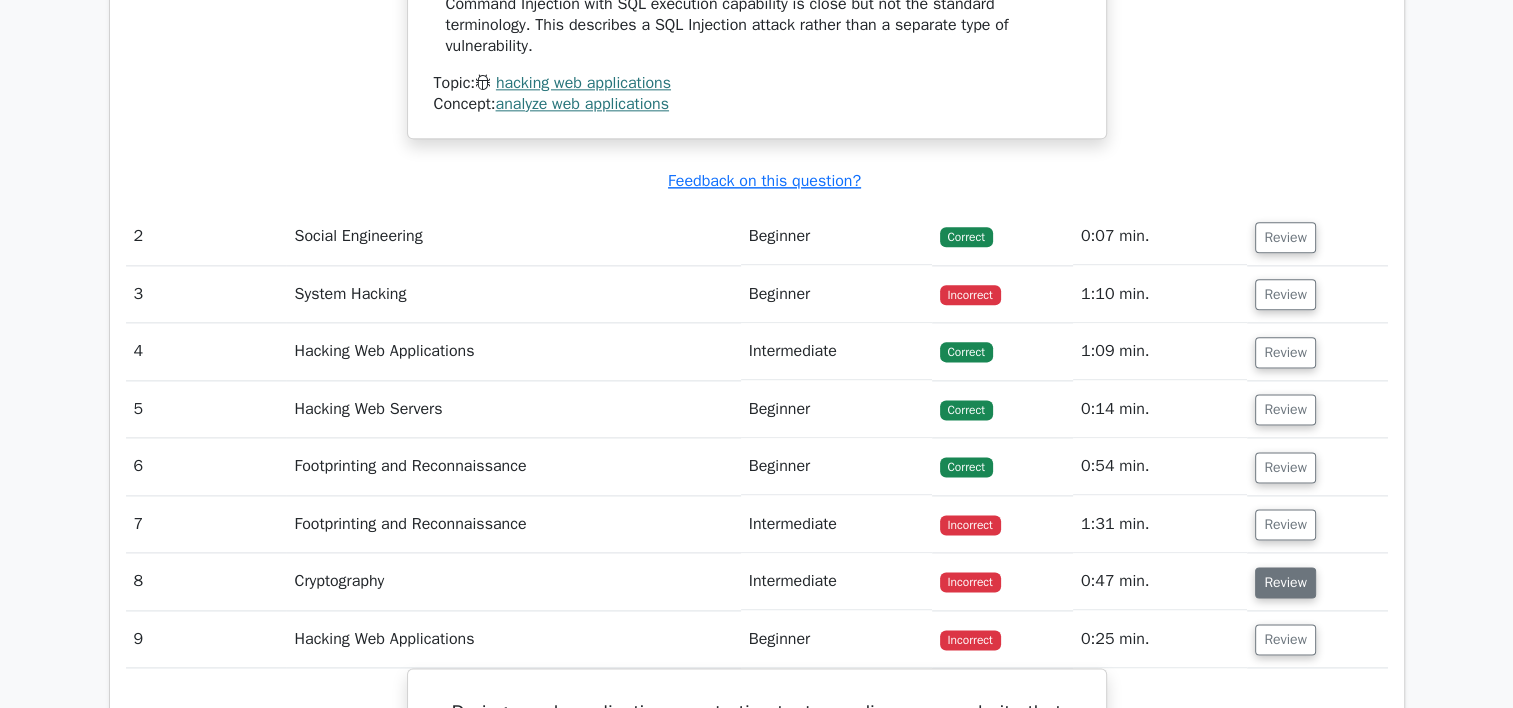 click on "Review" at bounding box center [1285, 582] 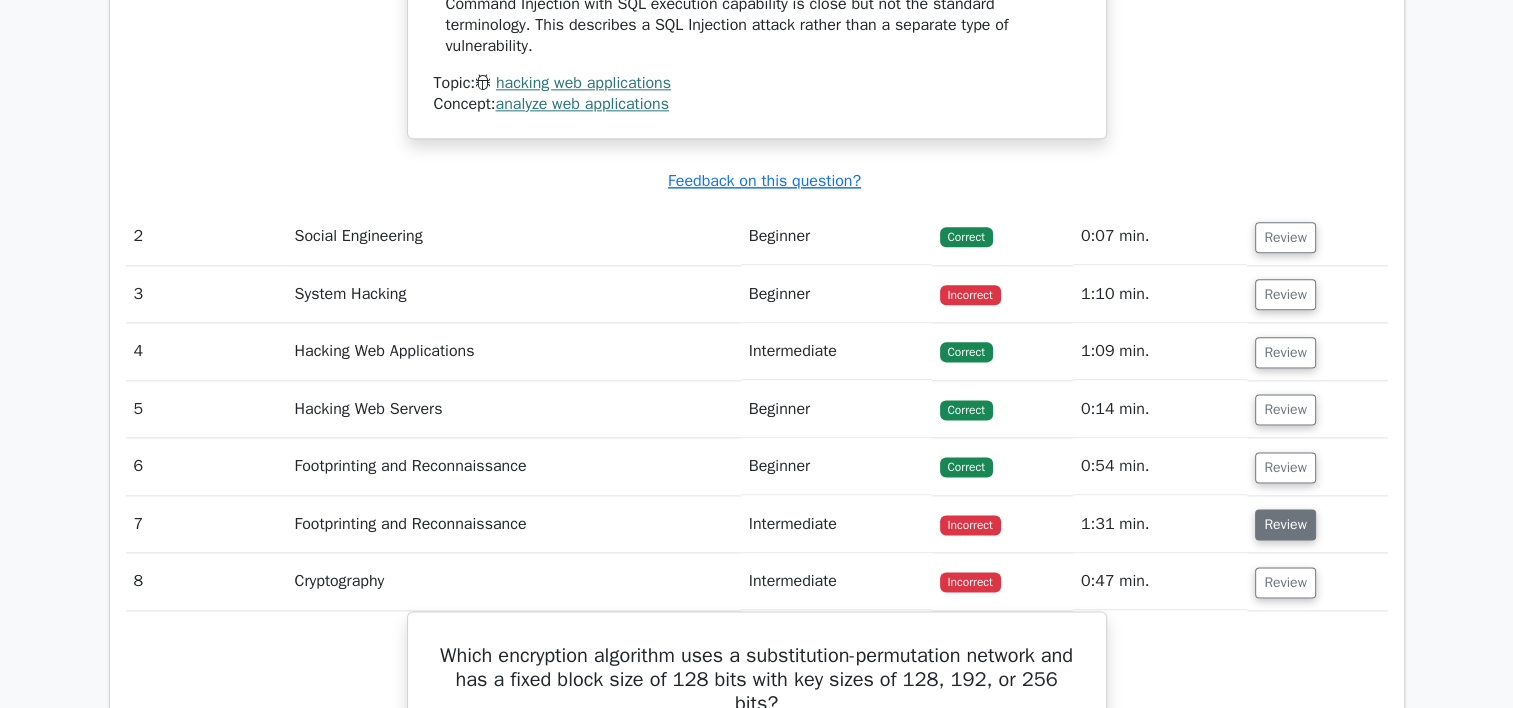 click on "Review" at bounding box center [1285, 524] 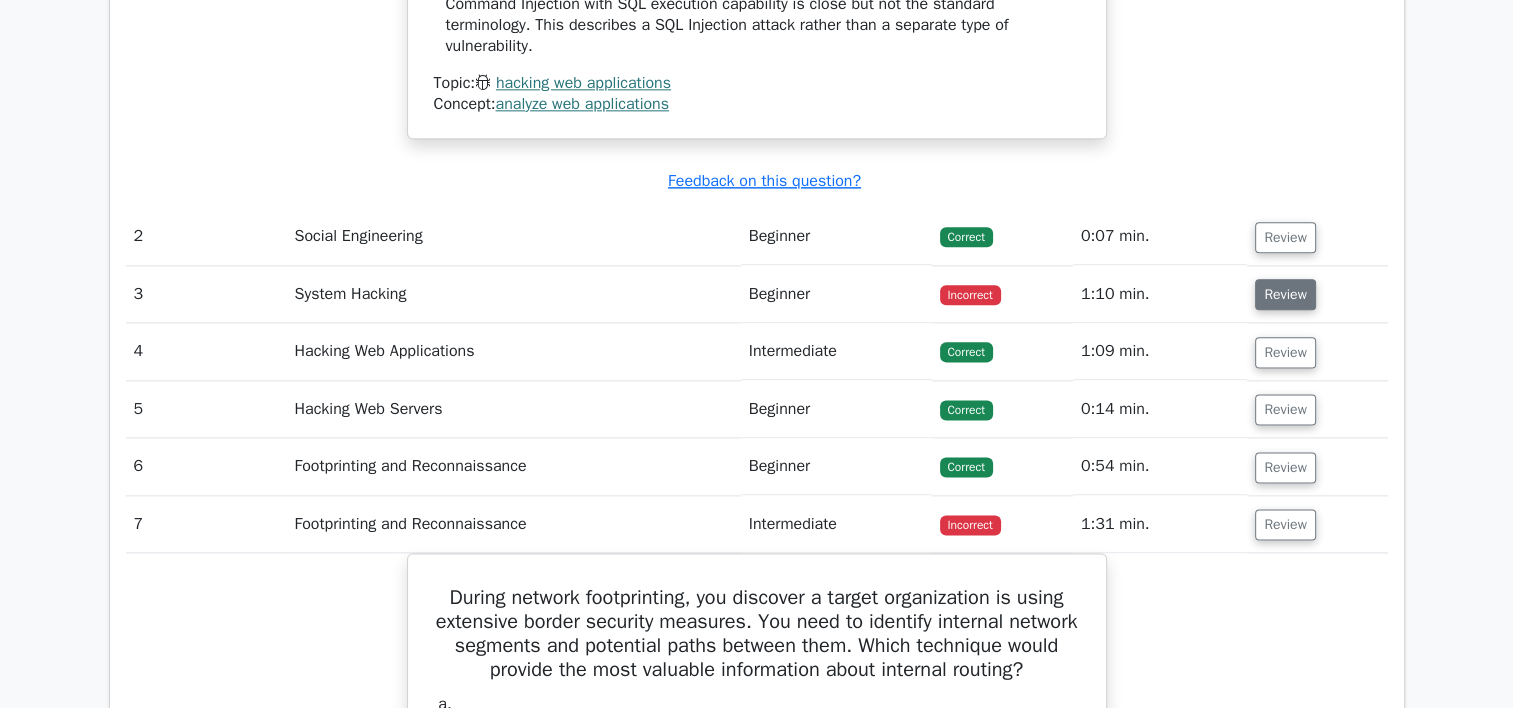 click on "Review" at bounding box center [1285, 294] 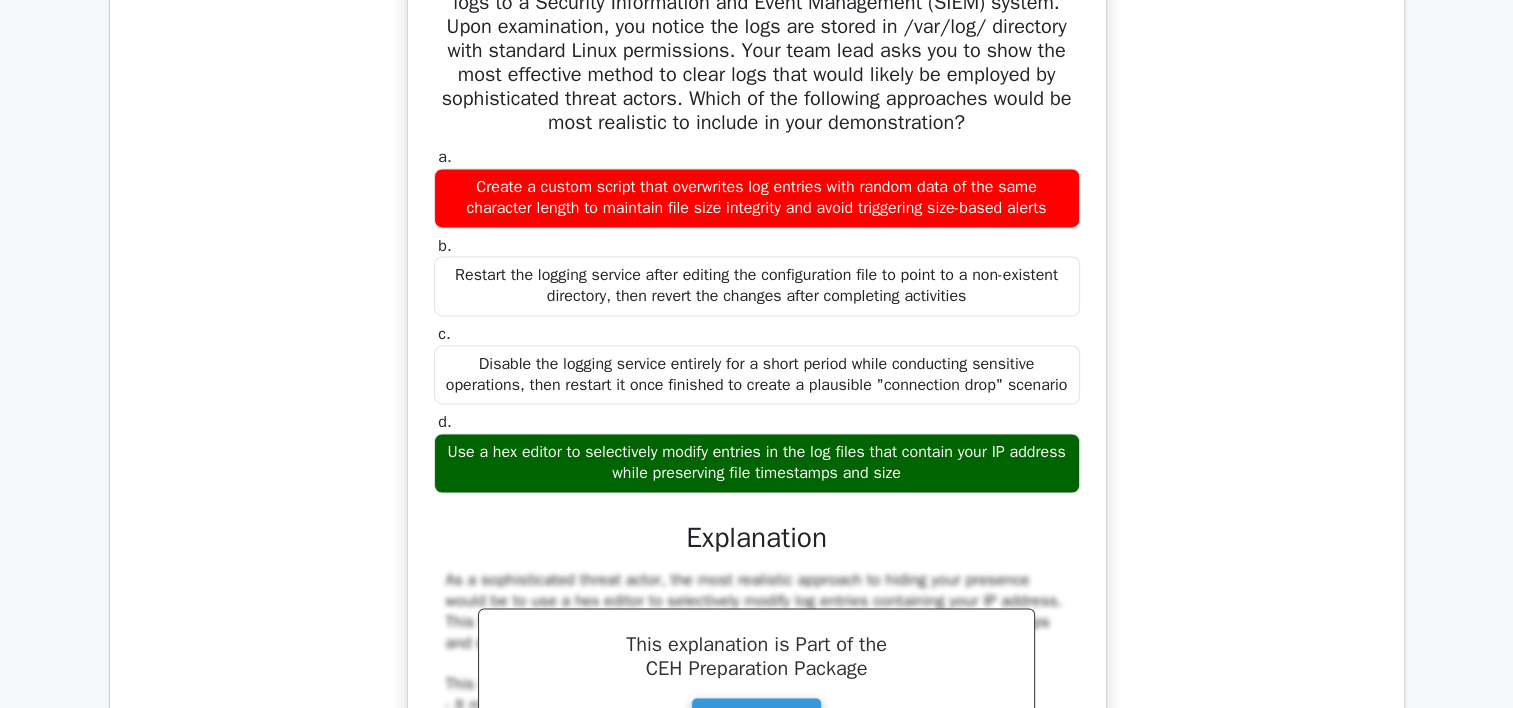 scroll, scrollTop: 2940, scrollLeft: 0, axis: vertical 